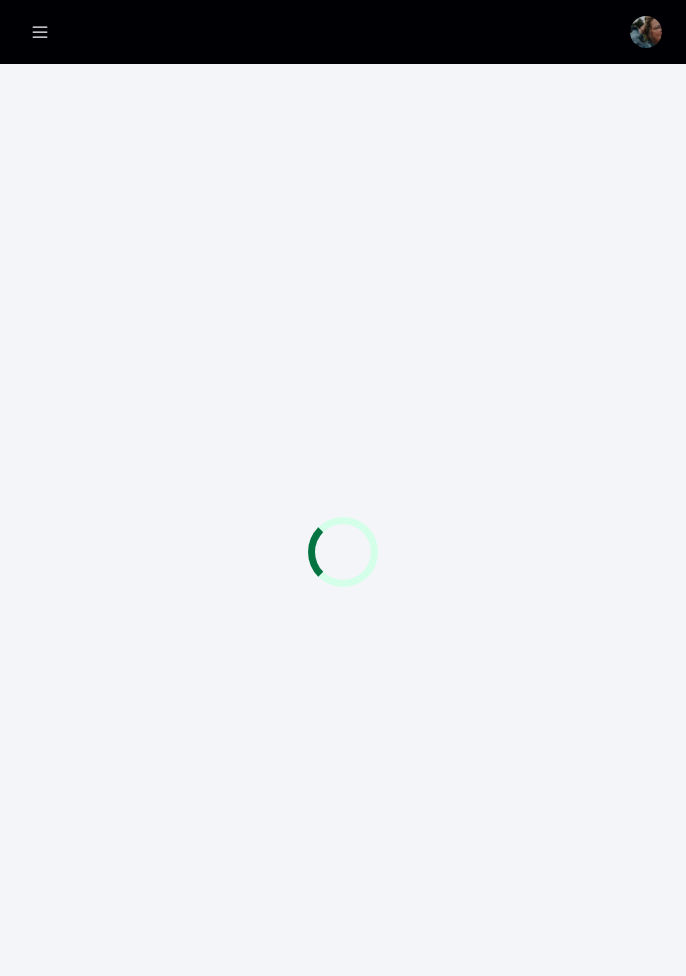 scroll, scrollTop: 0, scrollLeft: 0, axis: both 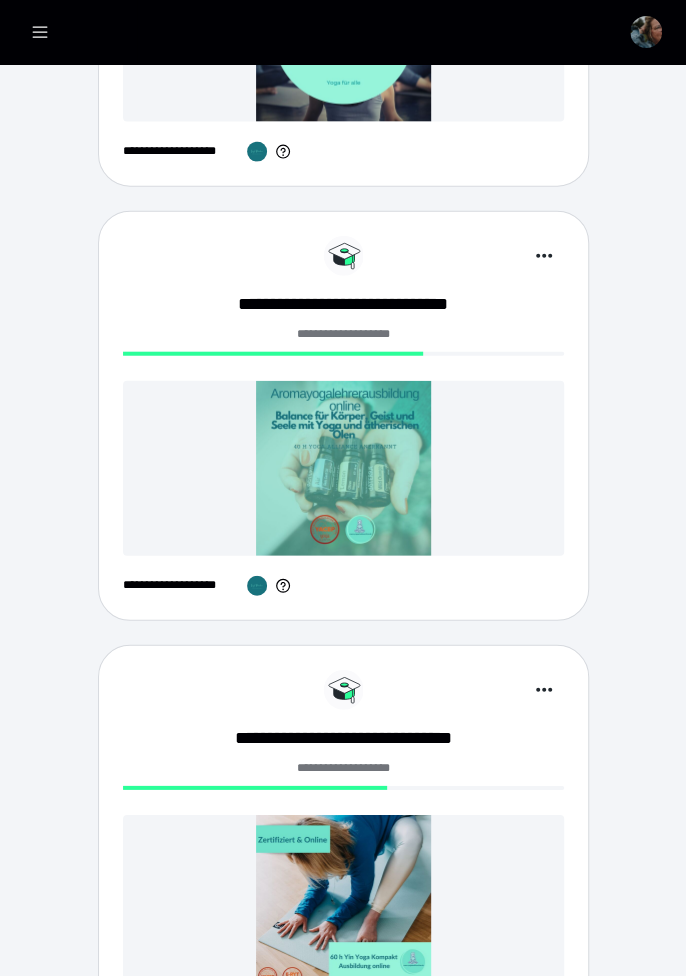 click at bounding box center [343, 902] 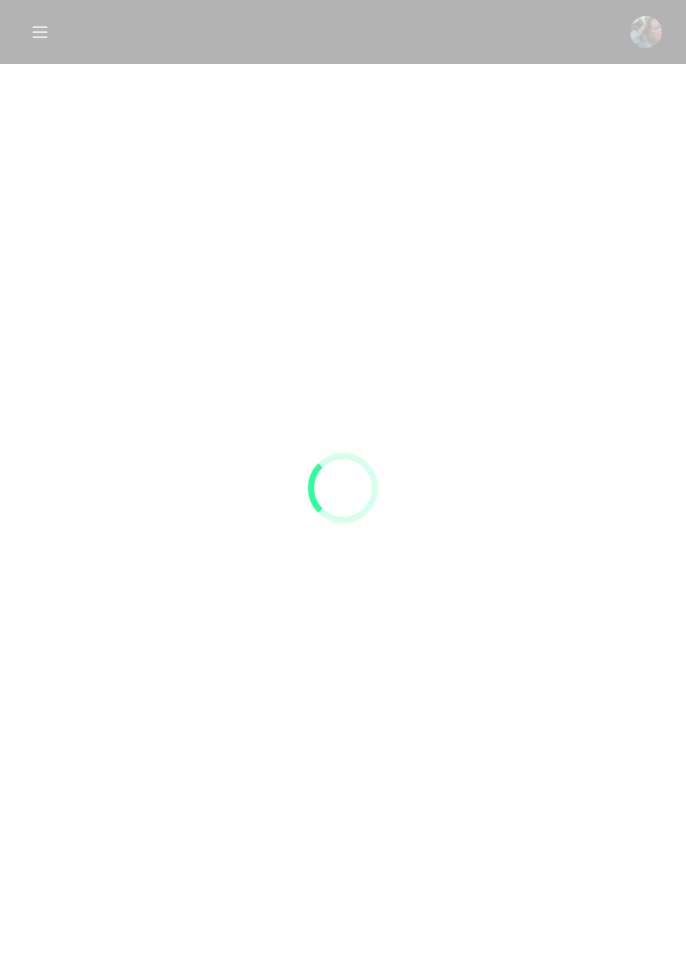 scroll, scrollTop: 0, scrollLeft: 0, axis: both 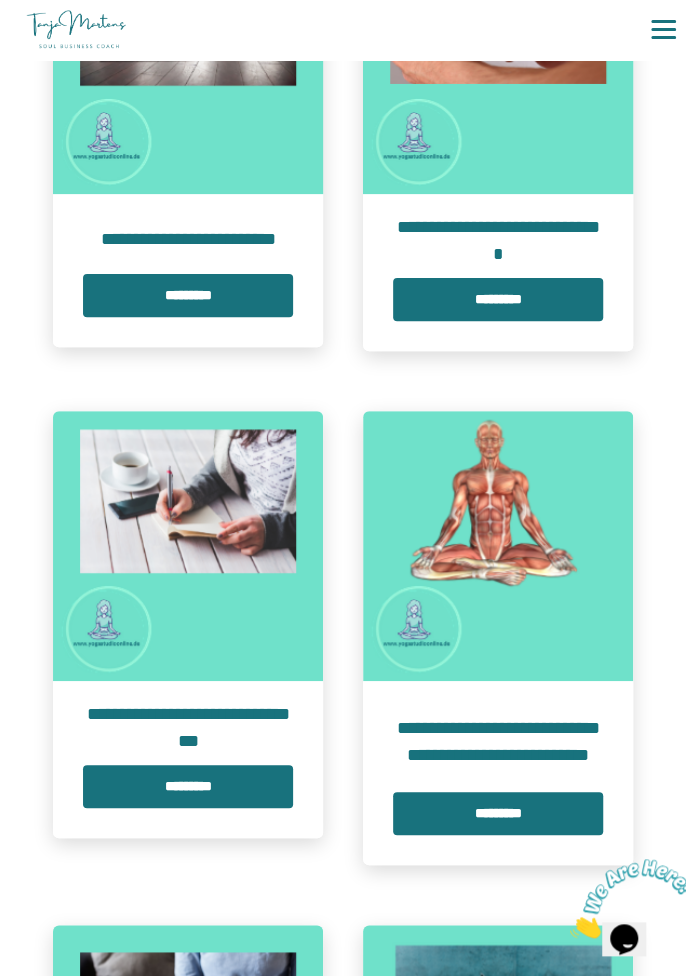 click on "*********" at bounding box center (498, 813) 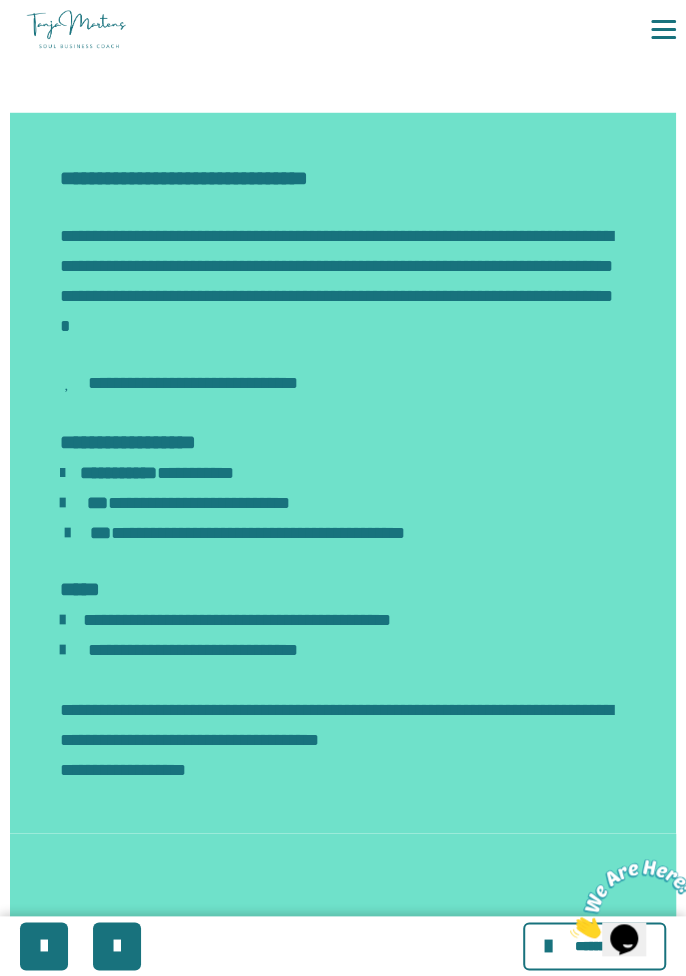 scroll, scrollTop: 1196, scrollLeft: 0, axis: vertical 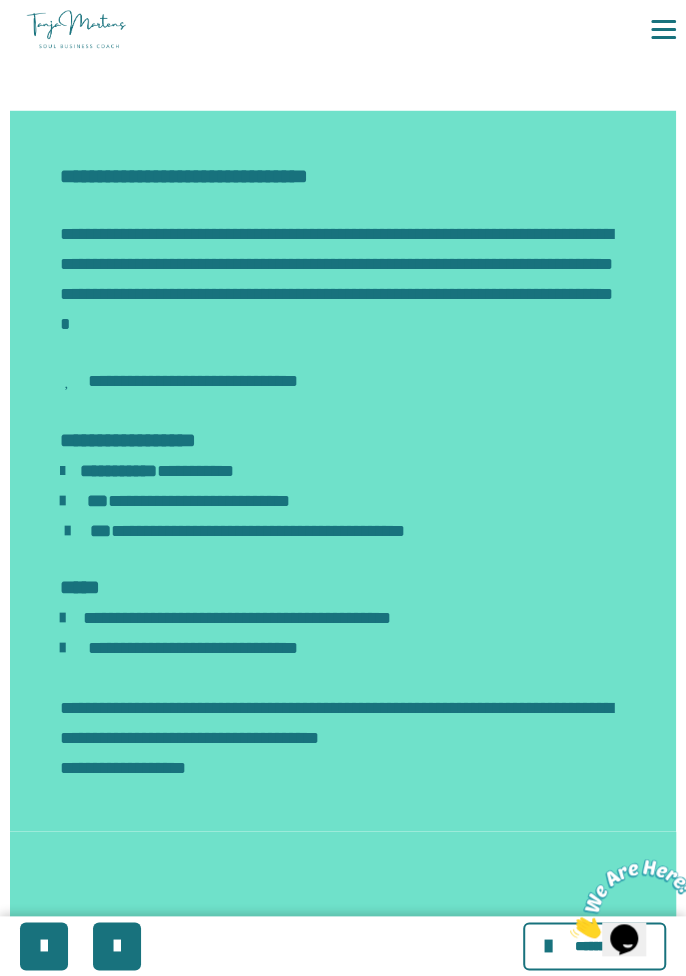 click at bounding box center (117, 946) 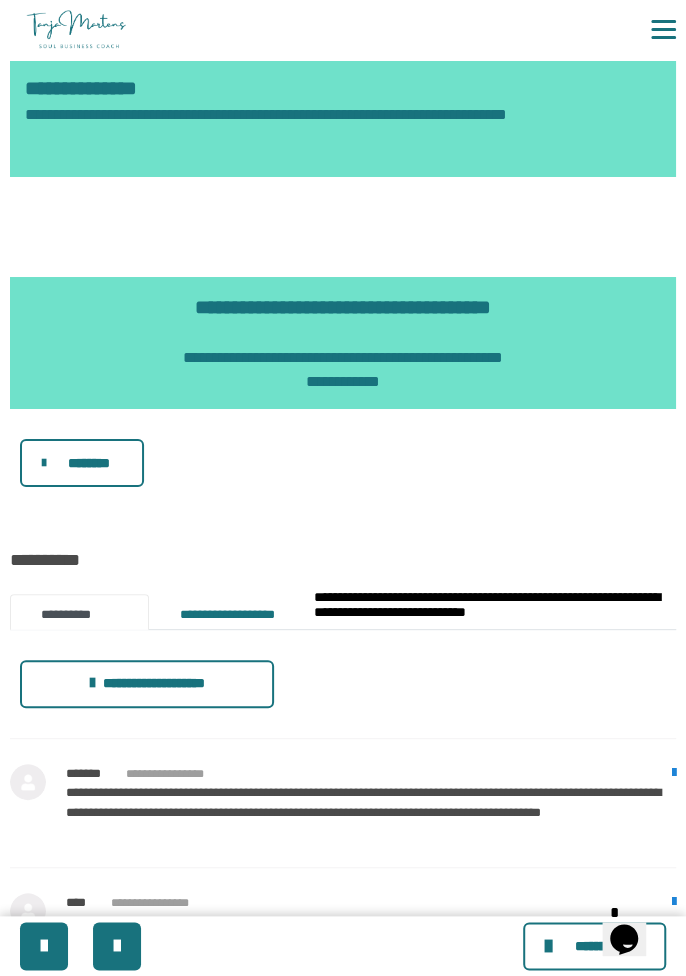 scroll, scrollTop: 2190, scrollLeft: 0, axis: vertical 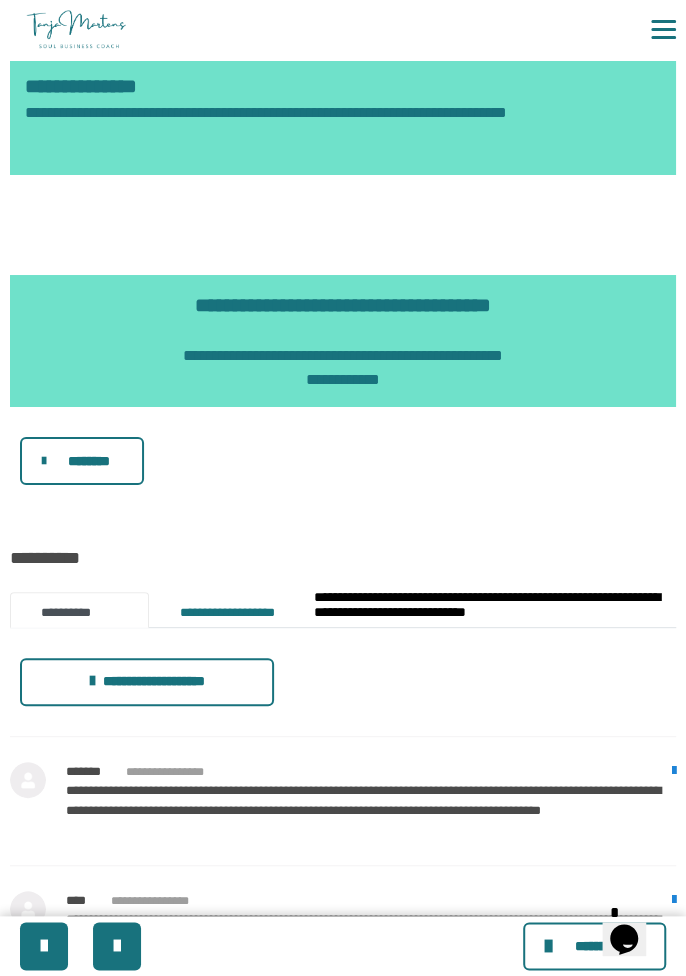 click on "********" at bounding box center (82, 461) 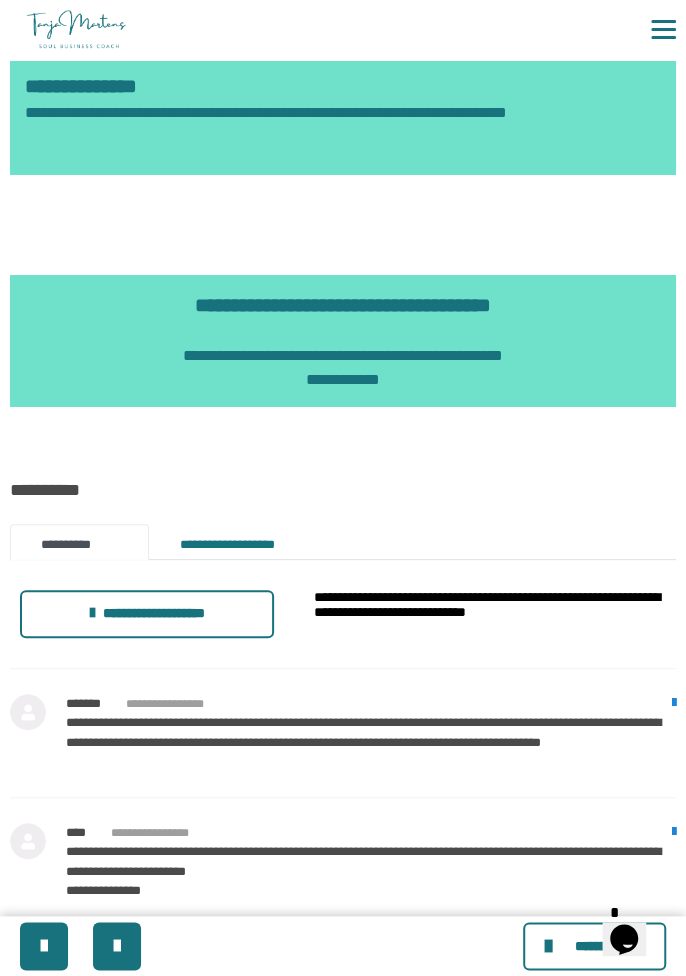 click at bounding box center (117, 946) 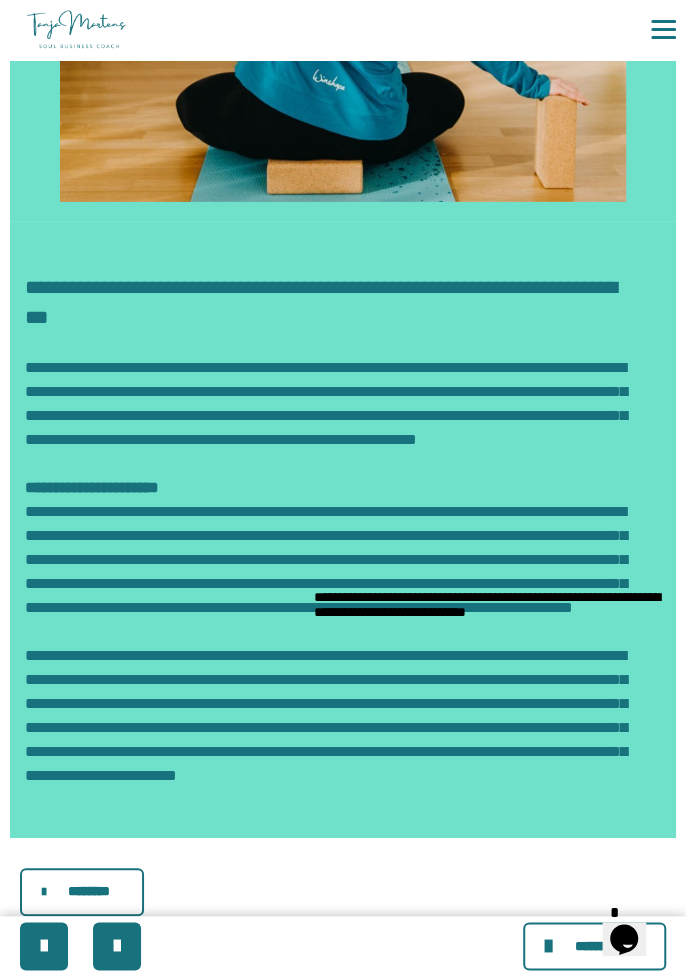 scroll, scrollTop: 2024, scrollLeft: 0, axis: vertical 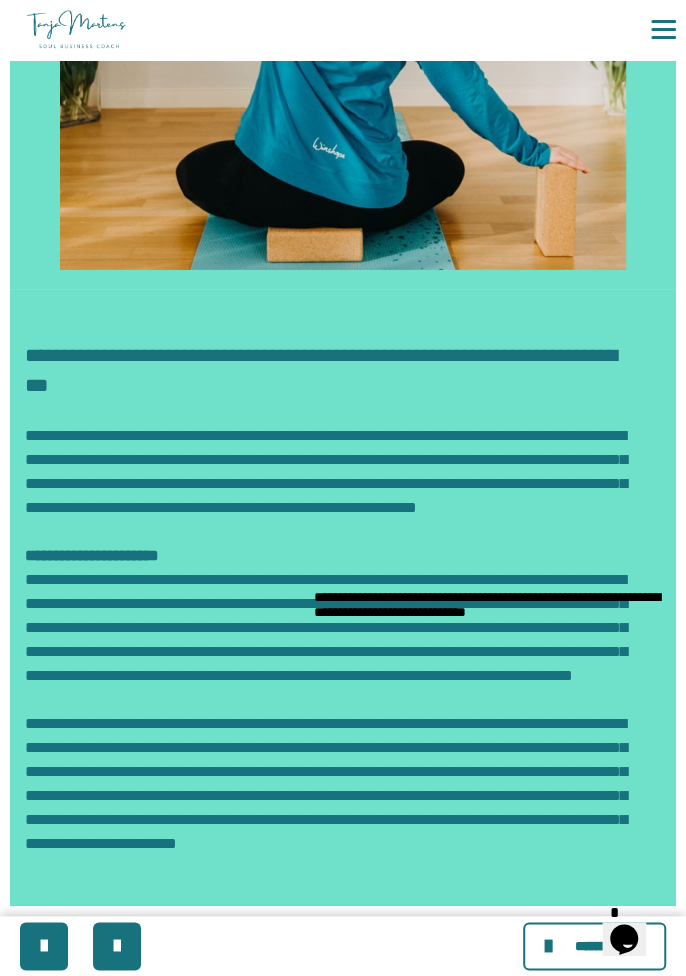 click at bounding box center (117, 946) 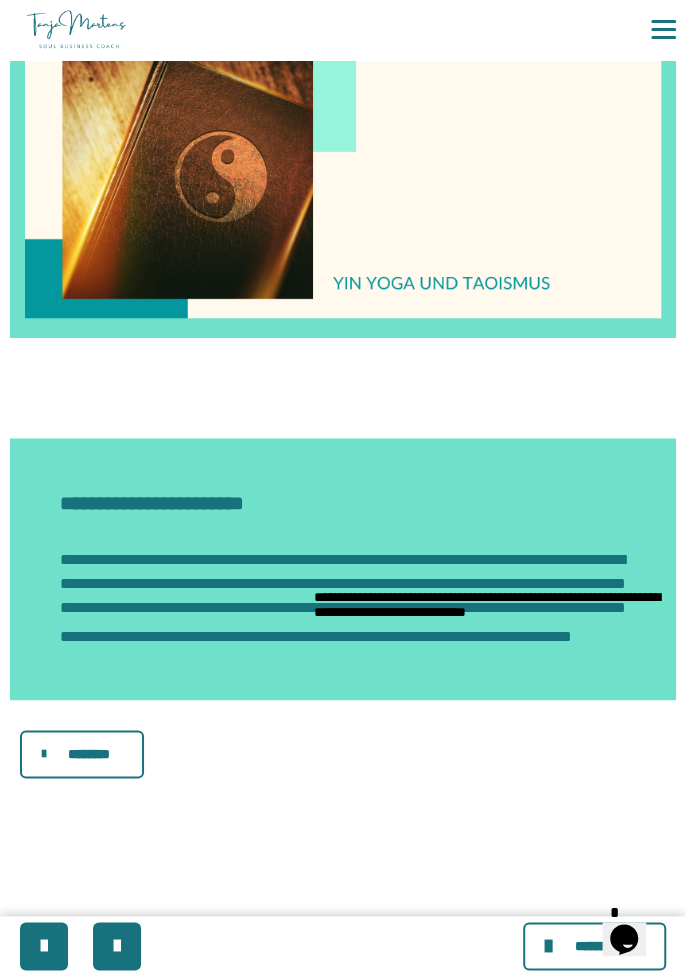 scroll, scrollTop: 320, scrollLeft: 0, axis: vertical 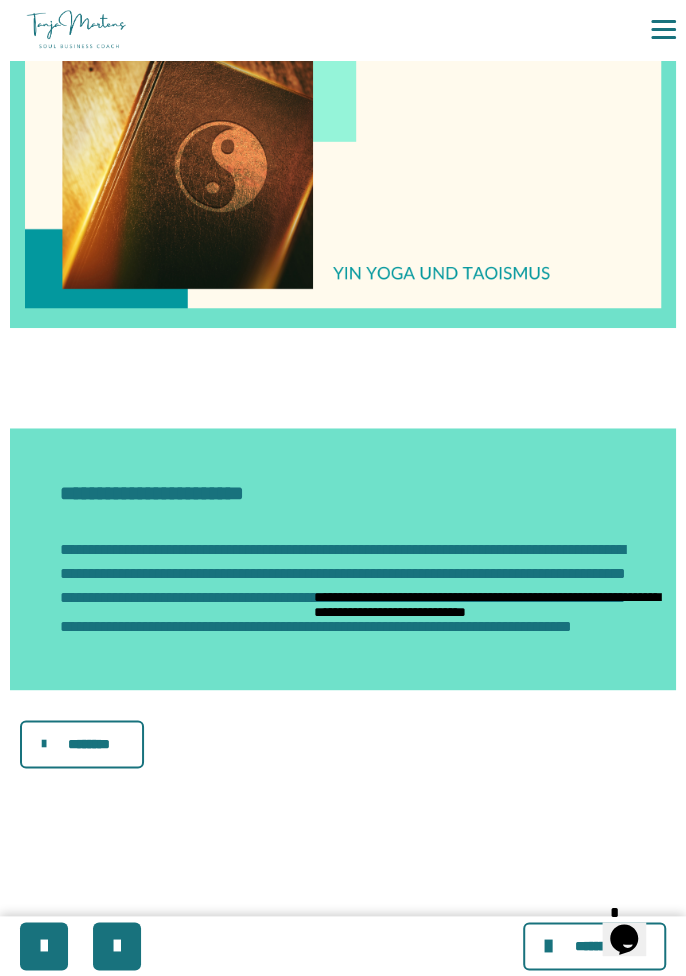 click on "********" at bounding box center [82, 744] 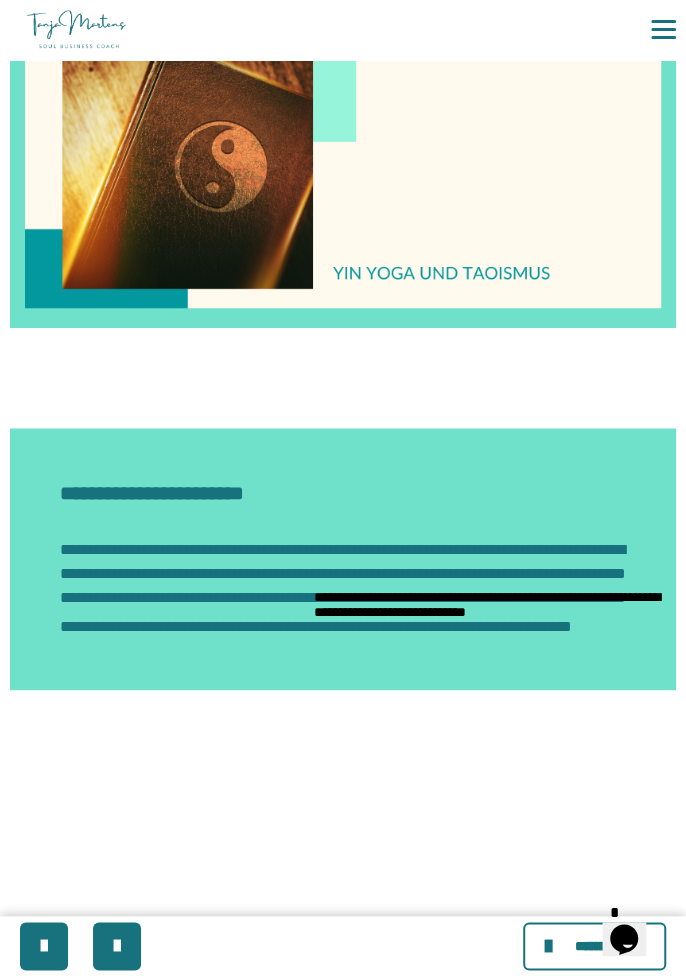 click on "**********" at bounding box center [343, 458] 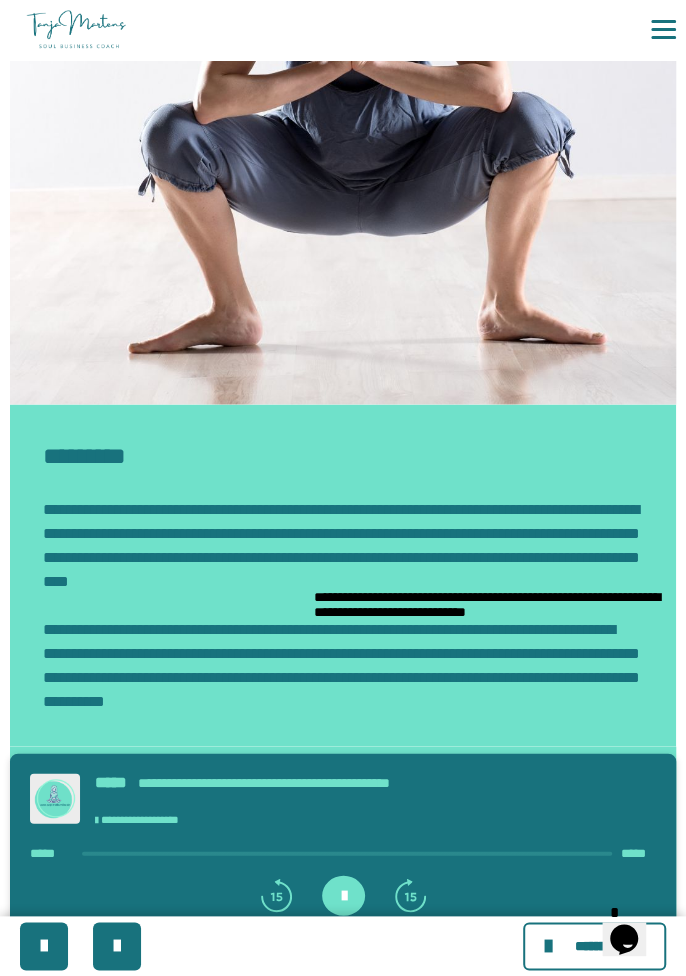 scroll, scrollTop: 989, scrollLeft: 0, axis: vertical 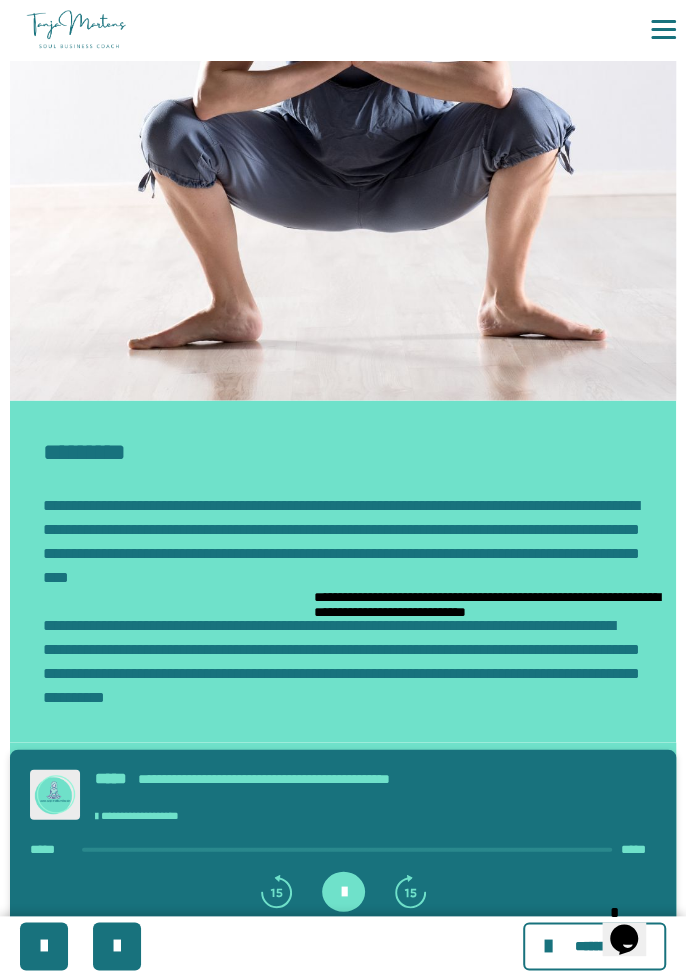click on "**********" at bounding box center (494, 605) 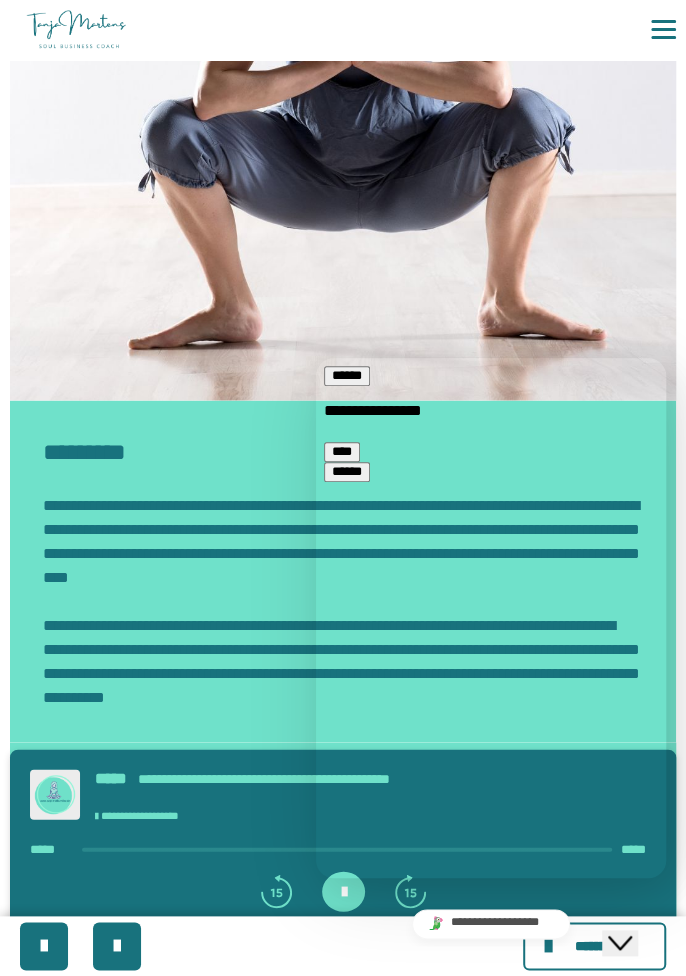 click on "******" at bounding box center [347, 376] 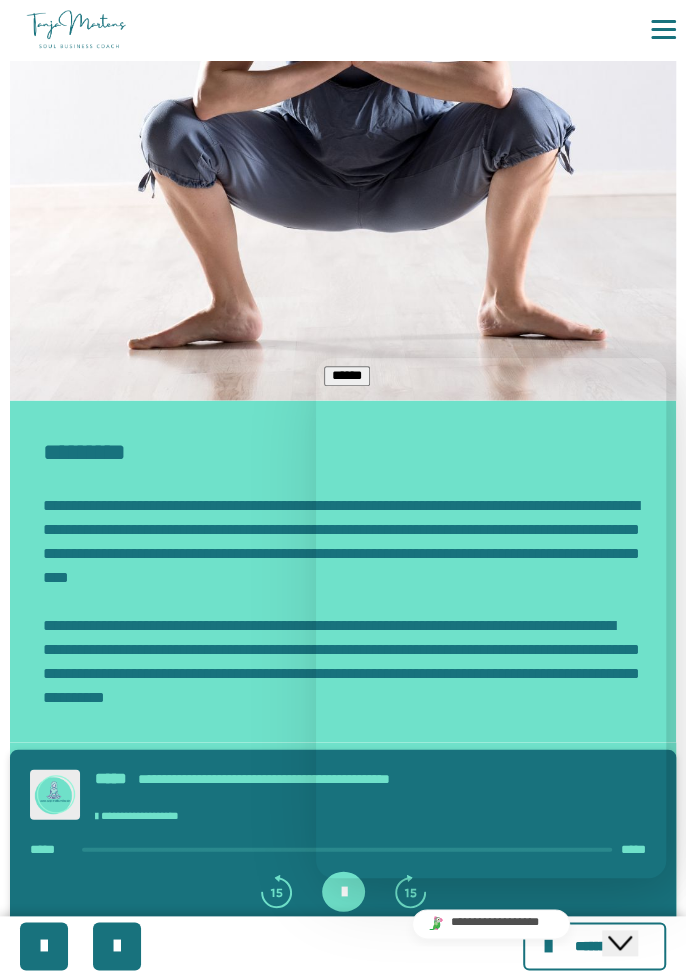 click 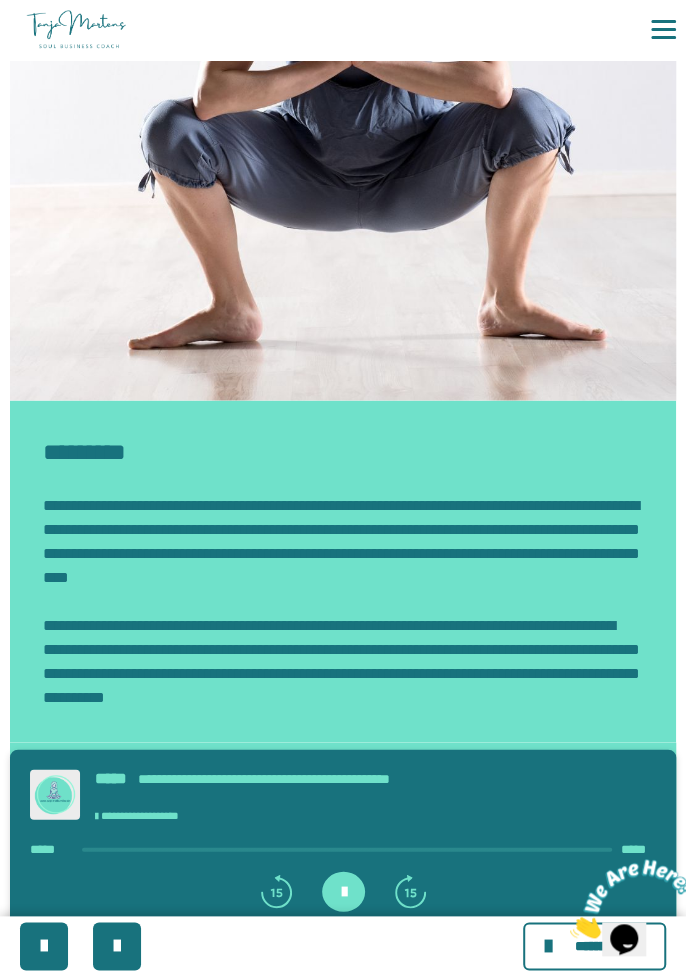 click at bounding box center (343, 891) 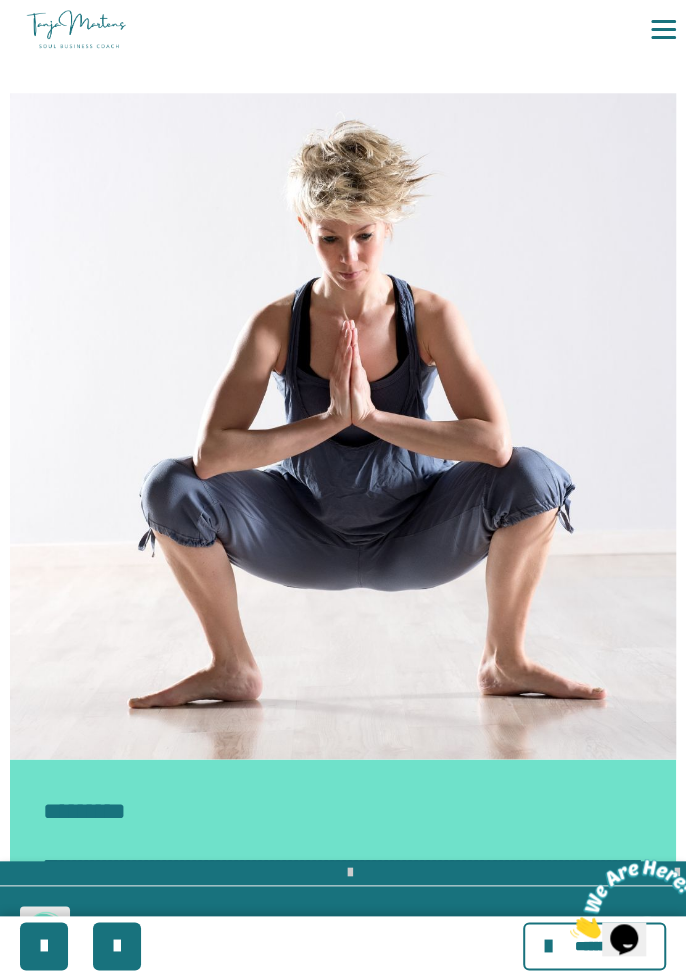scroll, scrollTop: 796, scrollLeft: 0, axis: vertical 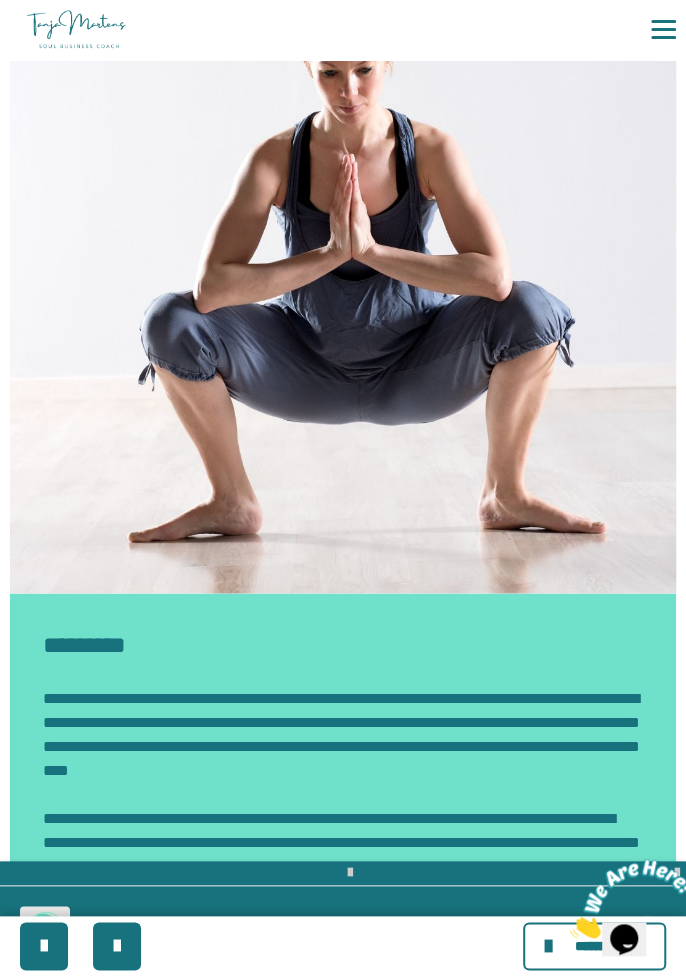click at bounding box center [349, 873] 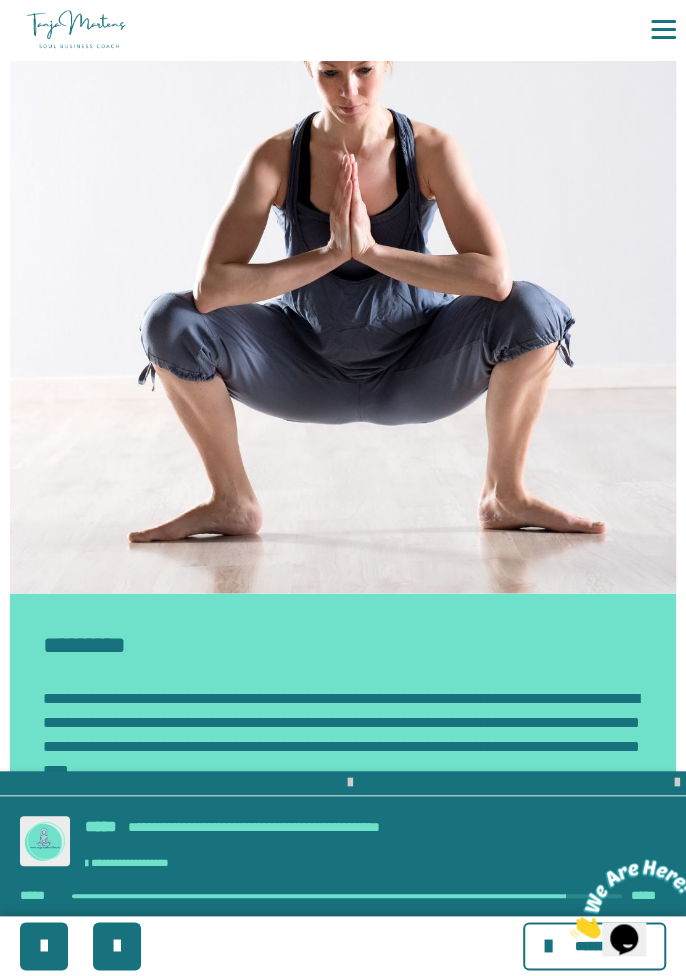 click at bounding box center [677, 783] 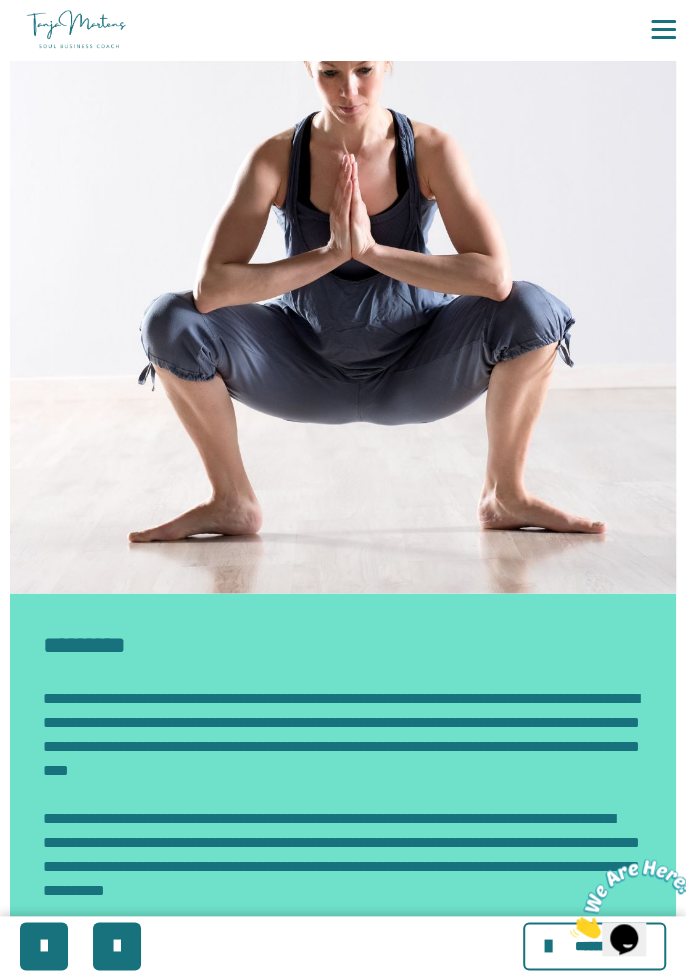 scroll, scrollTop: 989, scrollLeft: 0, axis: vertical 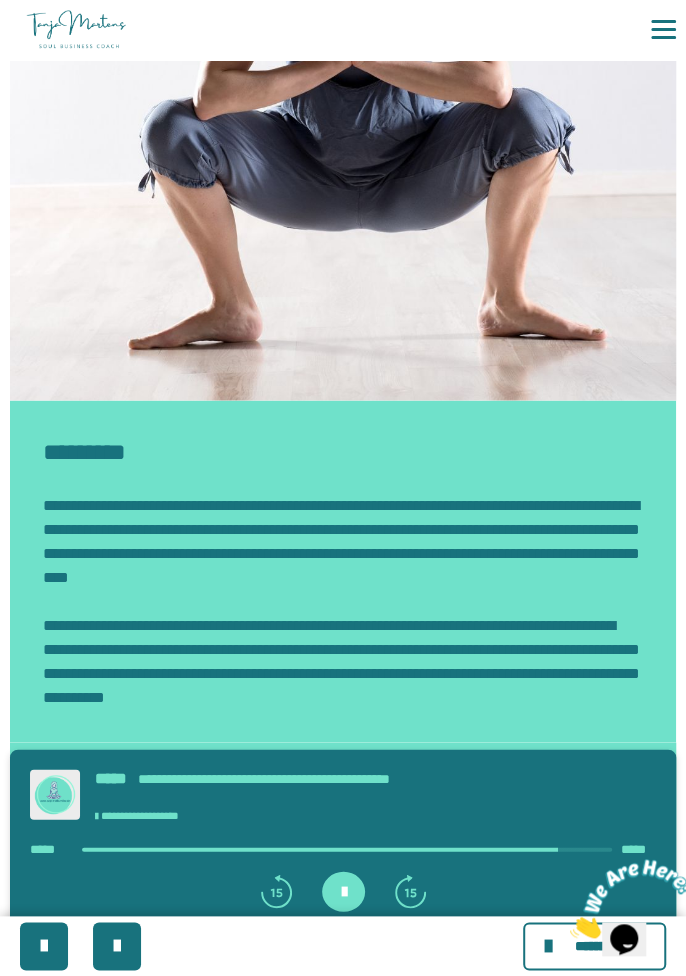 click on "********" at bounding box center [82, 989] 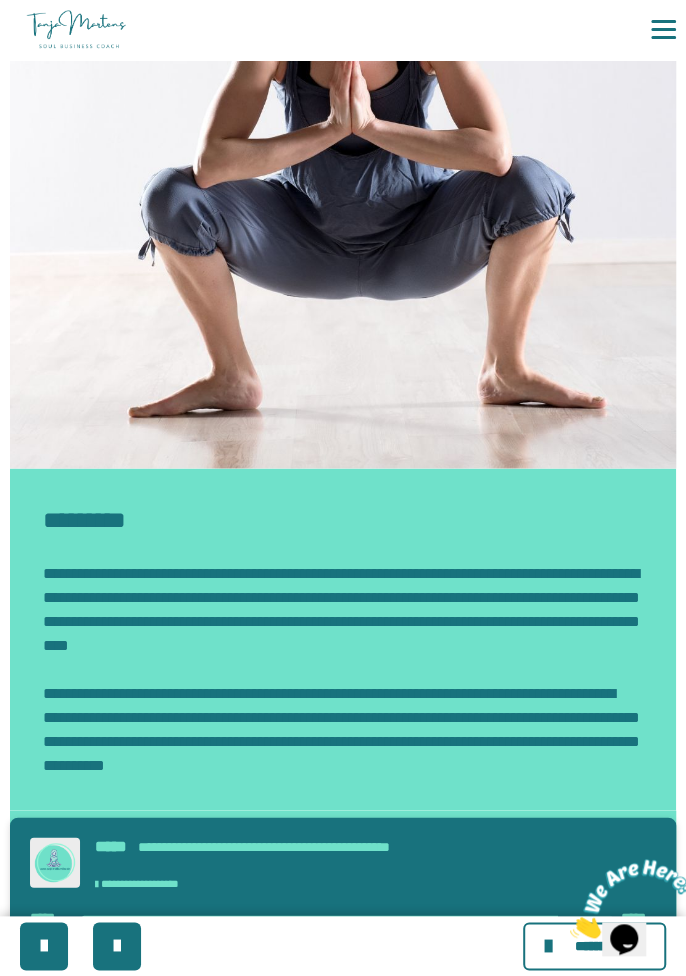 click at bounding box center (343, 959) 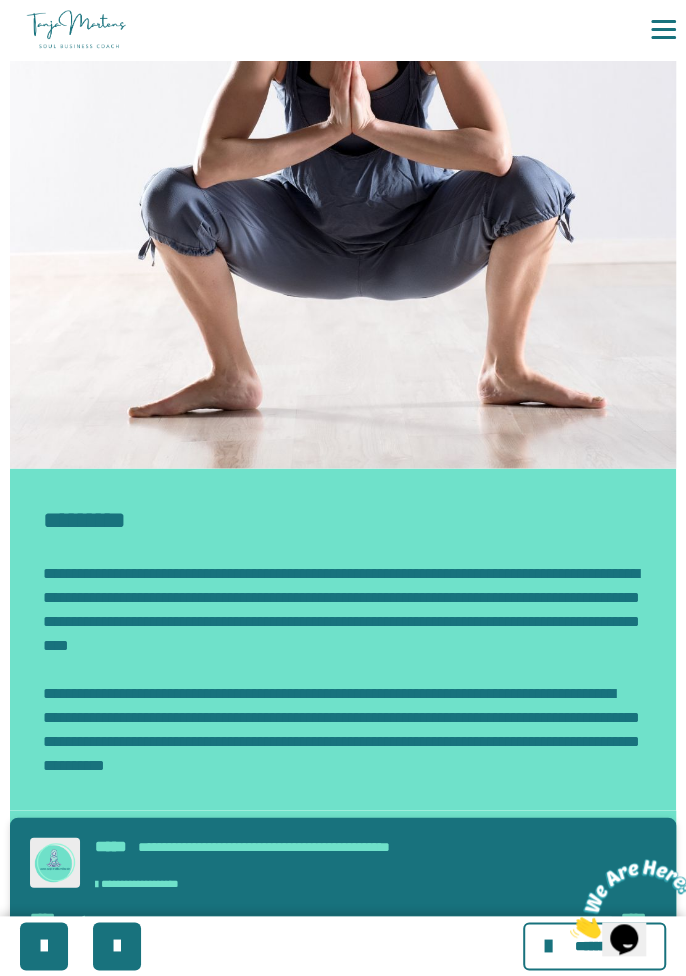 click at bounding box center [117, 946] 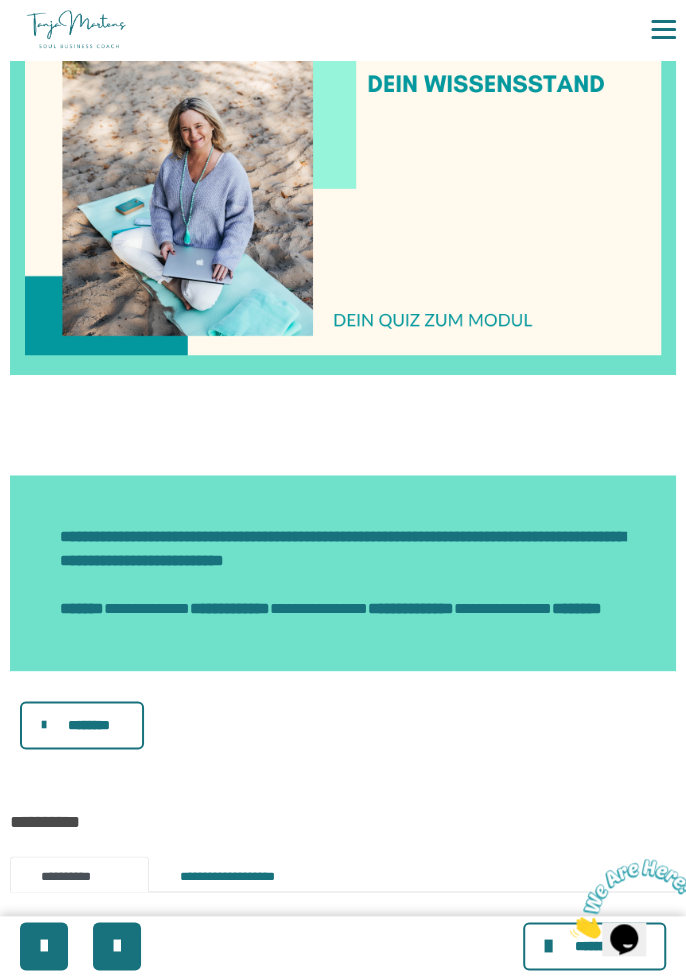 scroll, scrollTop: 277, scrollLeft: 0, axis: vertical 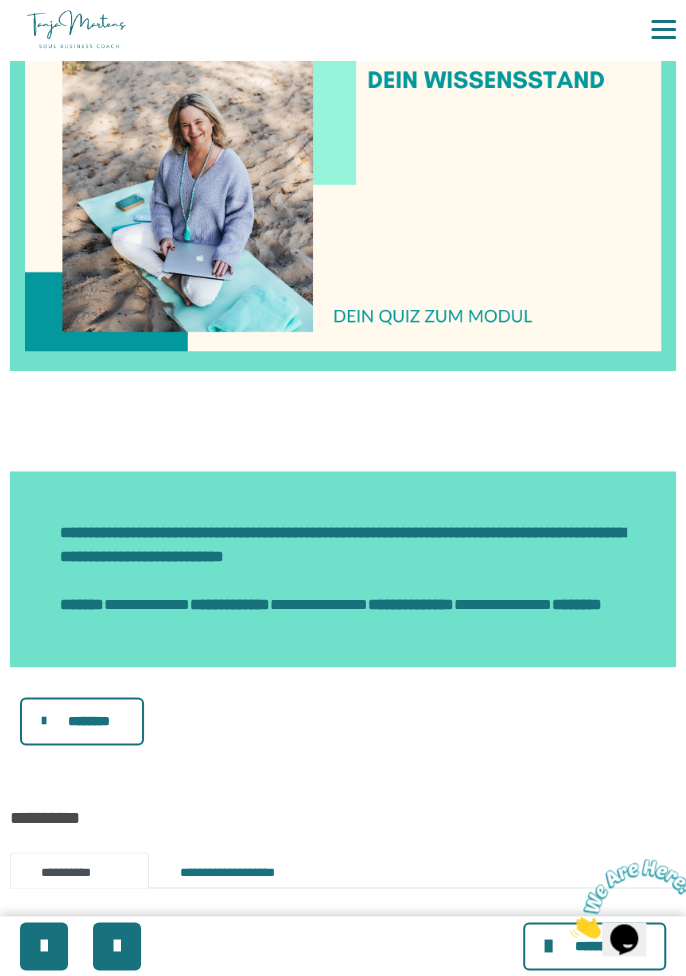 click on "********" at bounding box center (89, 721) 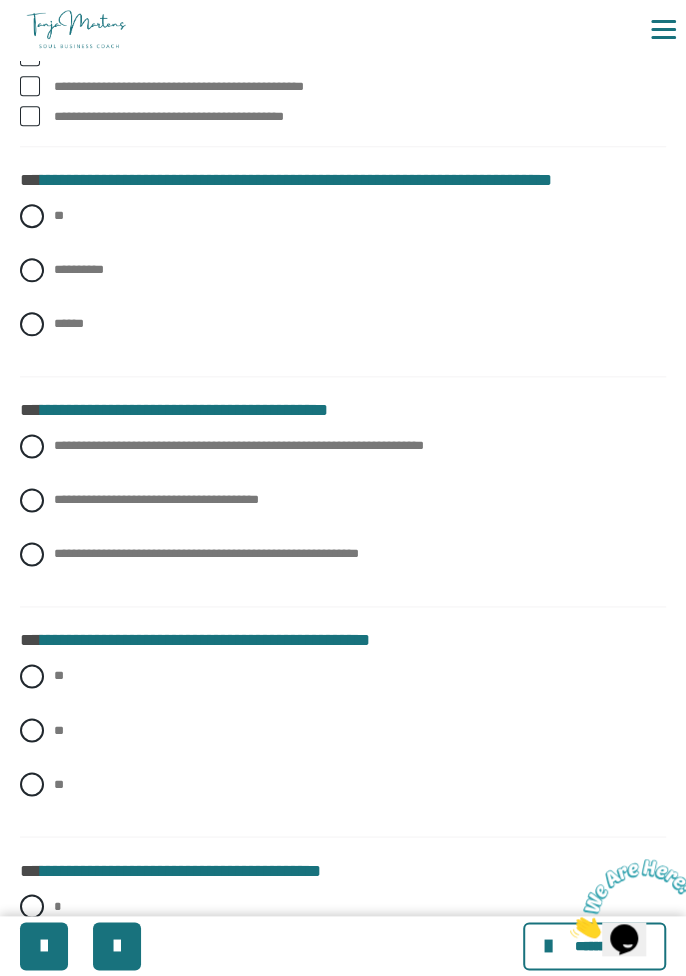 scroll, scrollTop: 526, scrollLeft: 0, axis: vertical 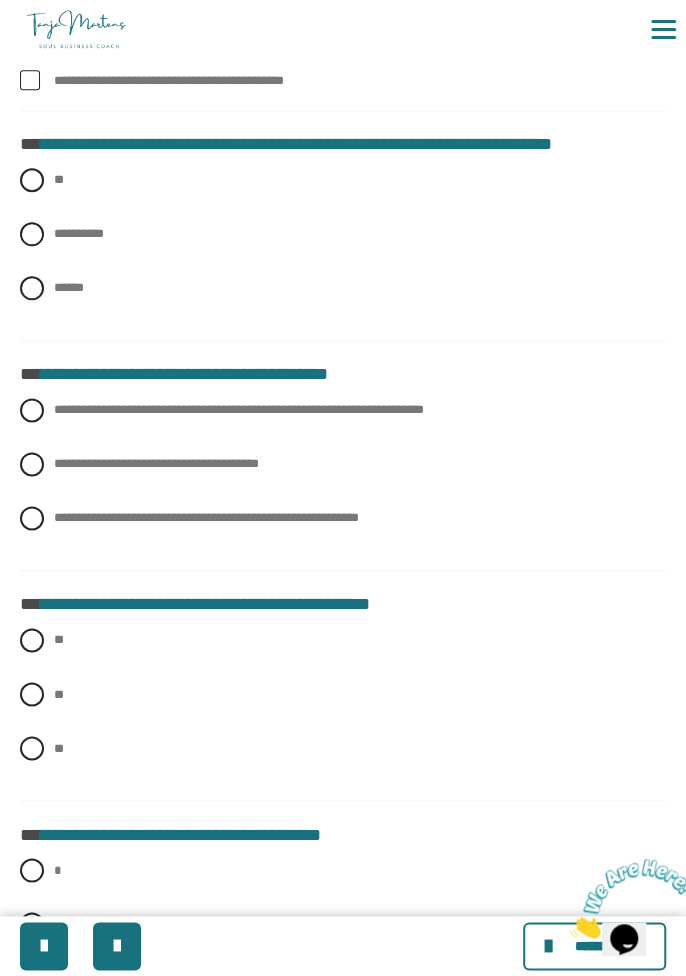 click at bounding box center [32, 180] 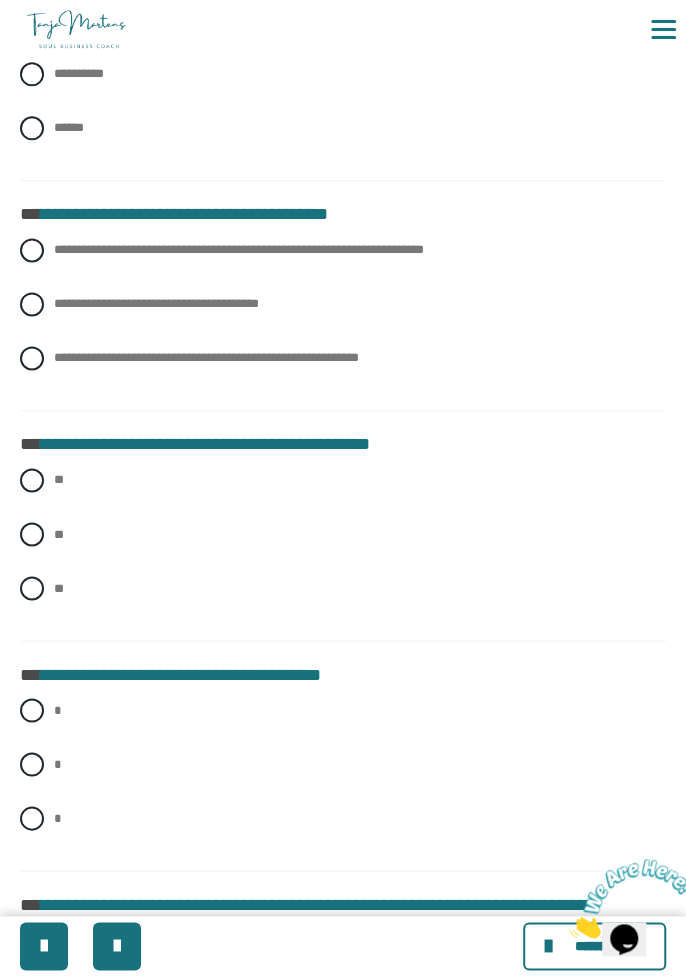 scroll, scrollTop: 691, scrollLeft: 0, axis: vertical 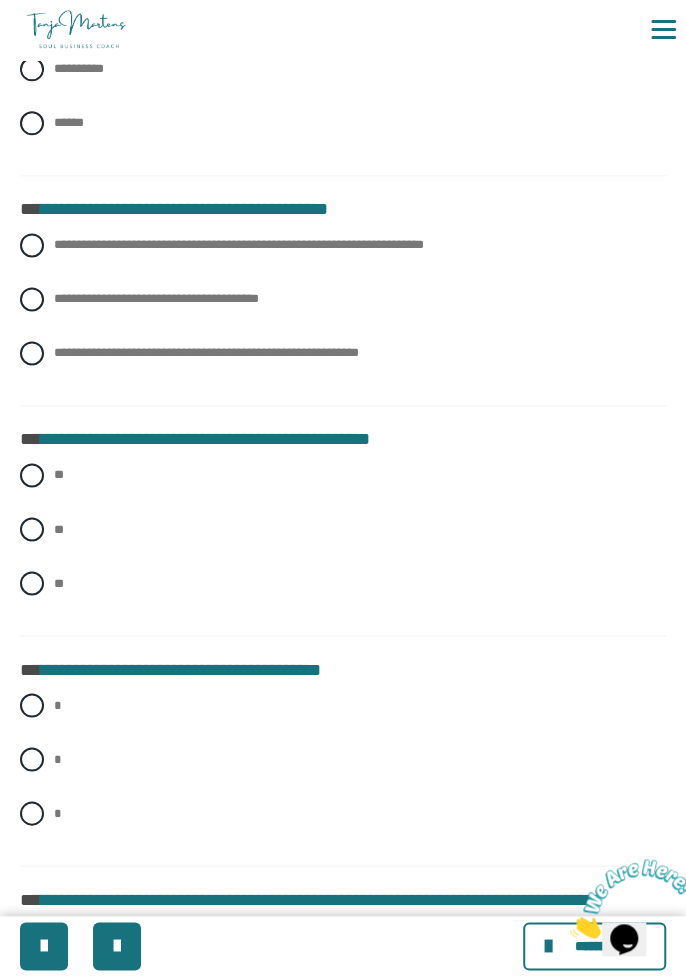 click at bounding box center (32, 245) 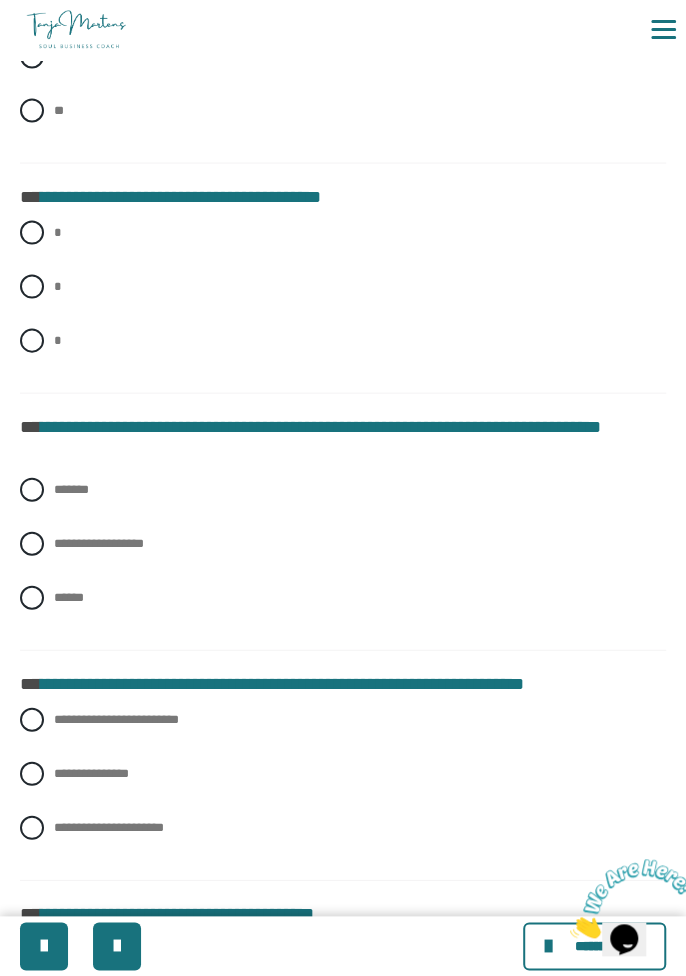scroll, scrollTop: 1165, scrollLeft: 0, axis: vertical 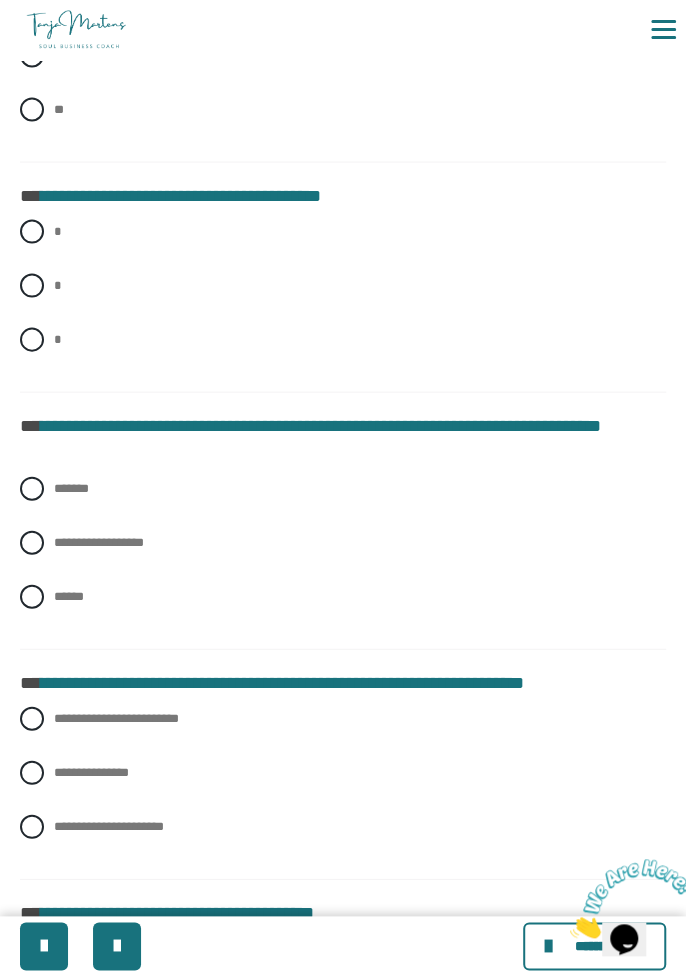 click at bounding box center [32, 542] 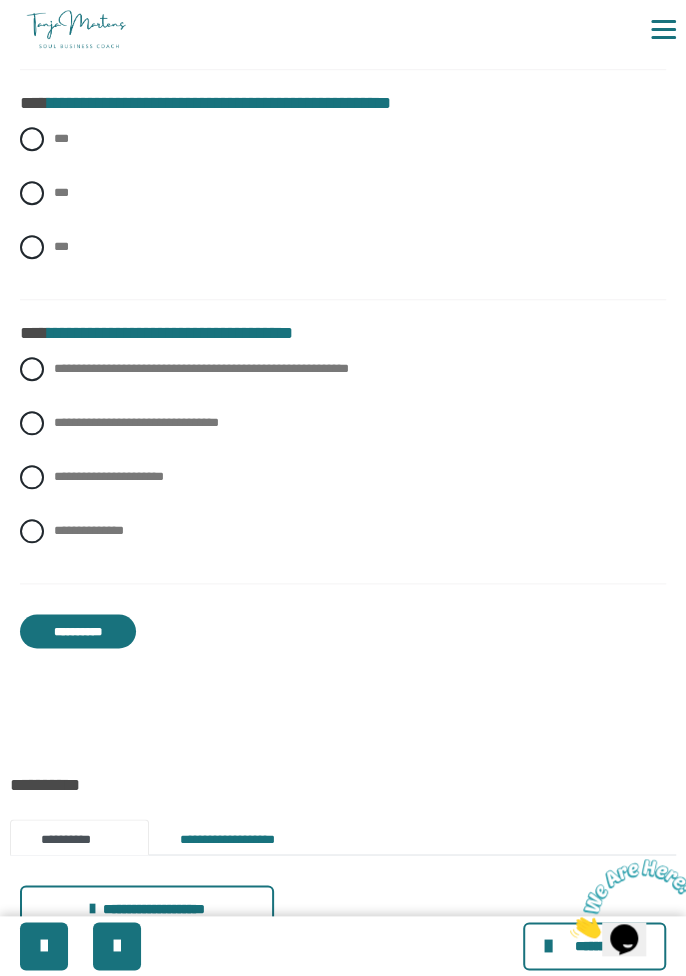 scroll, scrollTop: 2949, scrollLeft: 0, axis: vertical 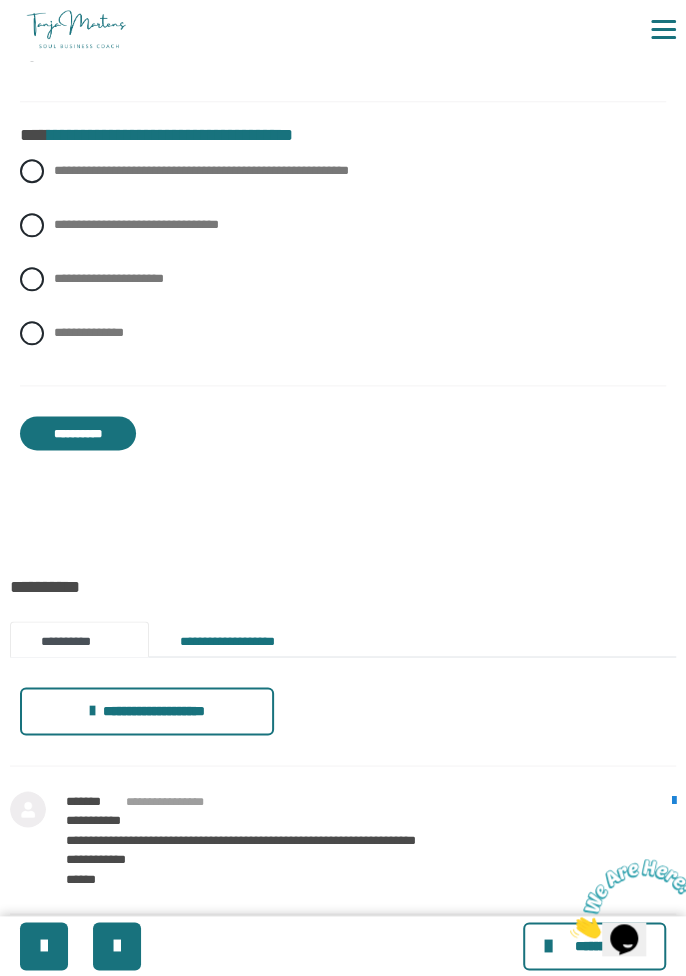 click on "**********" at bounding box center (343, 711) 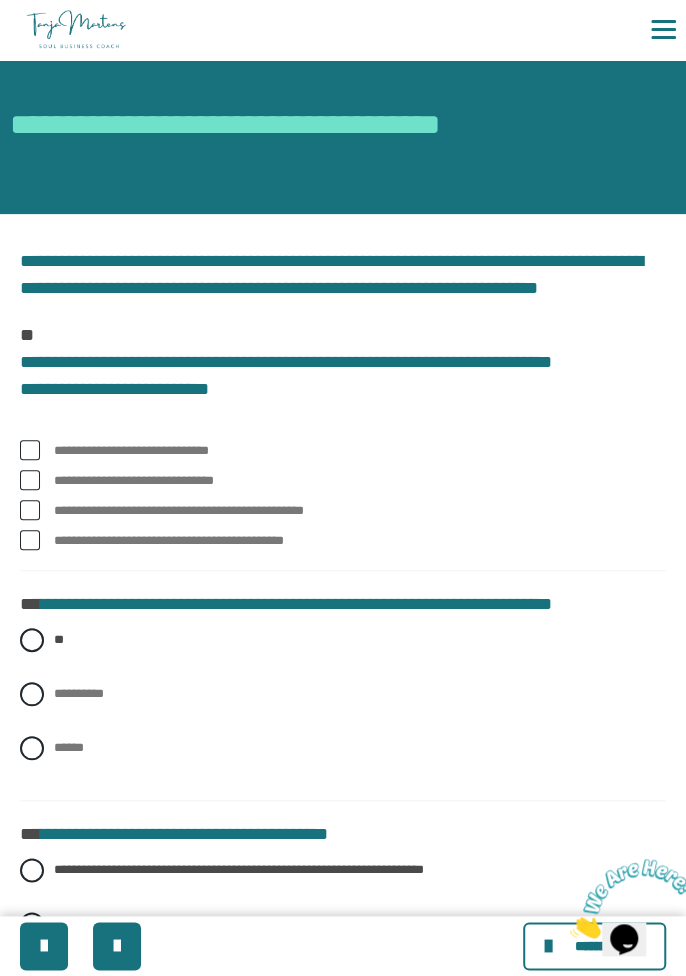 scroll, scrollTop: 0, scrollLeft: 0, axis: both 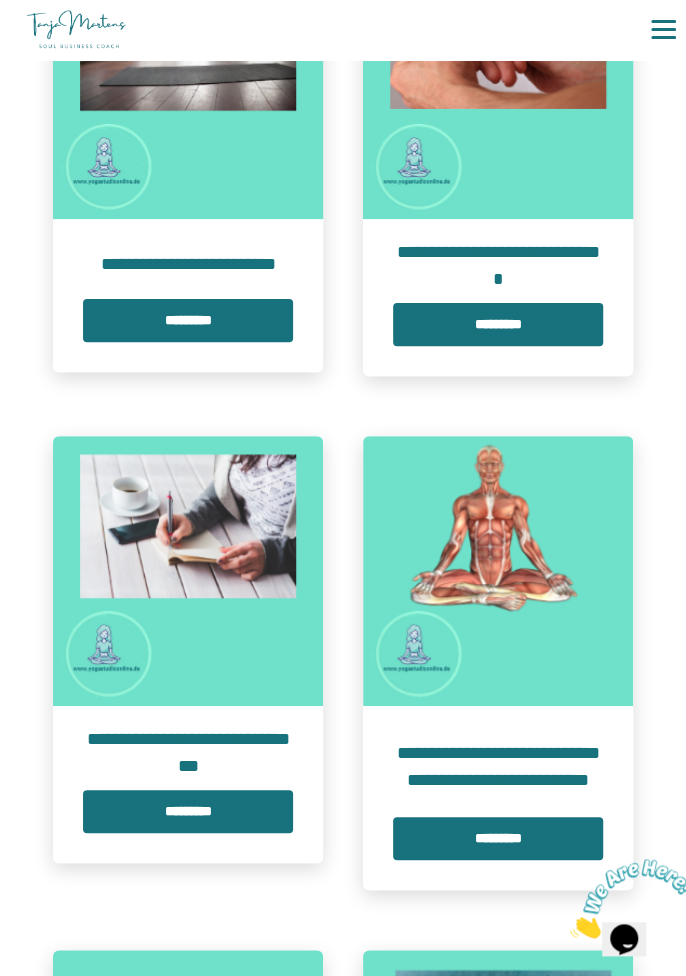 click on "*********" at bounding box center (498, 838) 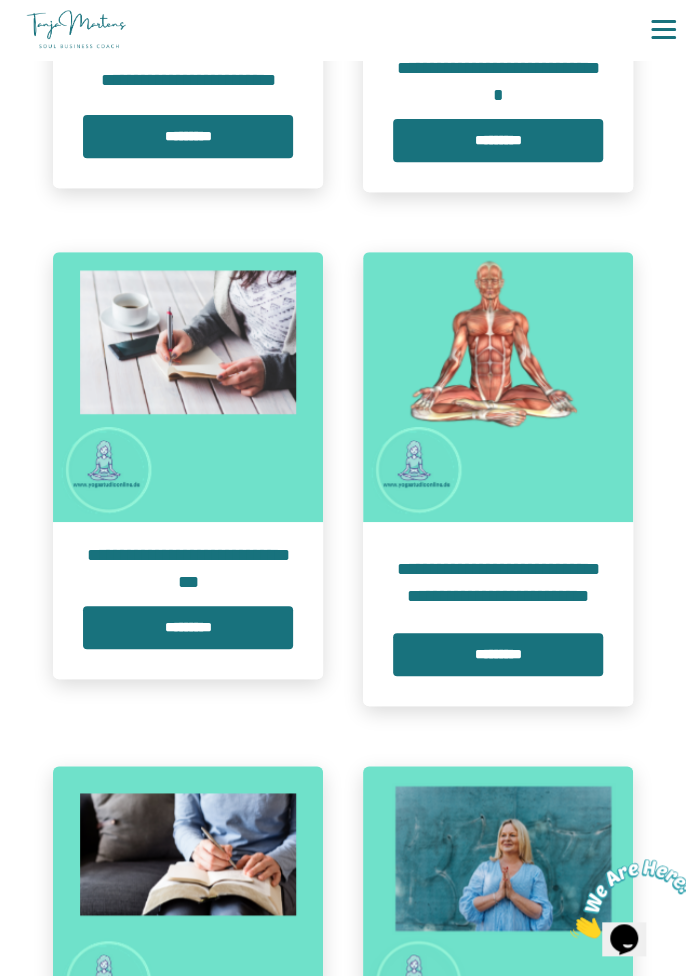 scroll, scrollTop: 2574, scrollLeft: 0, axis: vertical 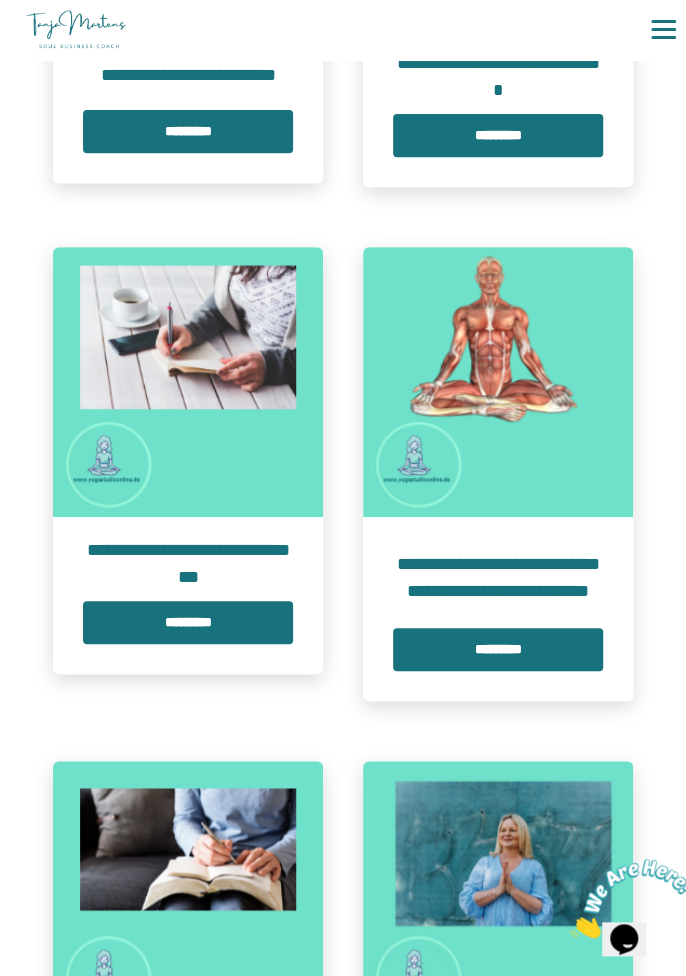 click on "*********" at bounding box center (498, 649) 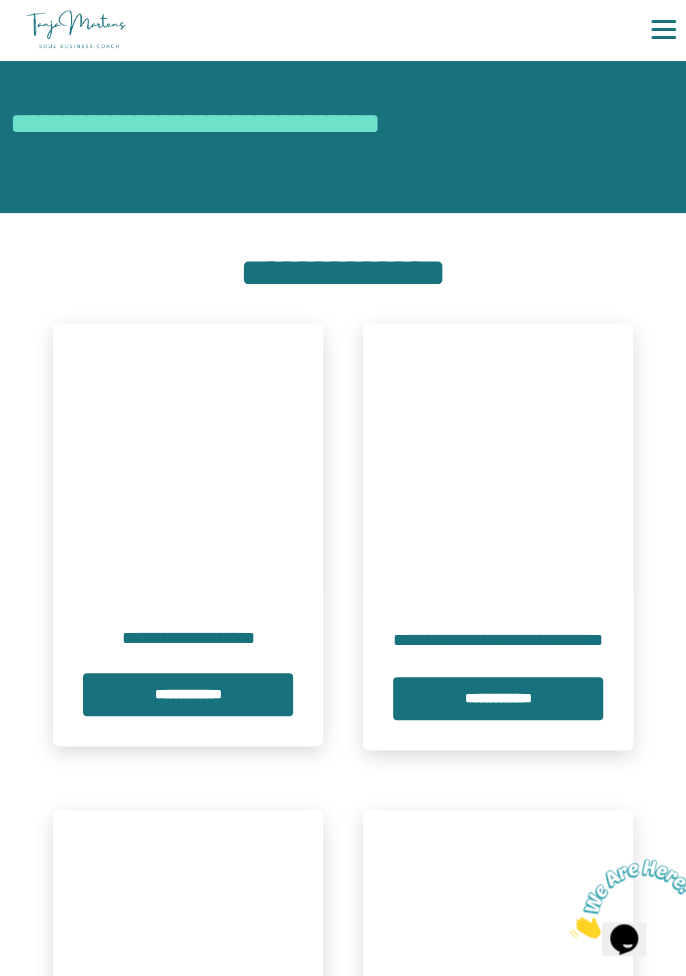 scroll, scrollTop: 72, scrollLeft: 0, axis: vertical 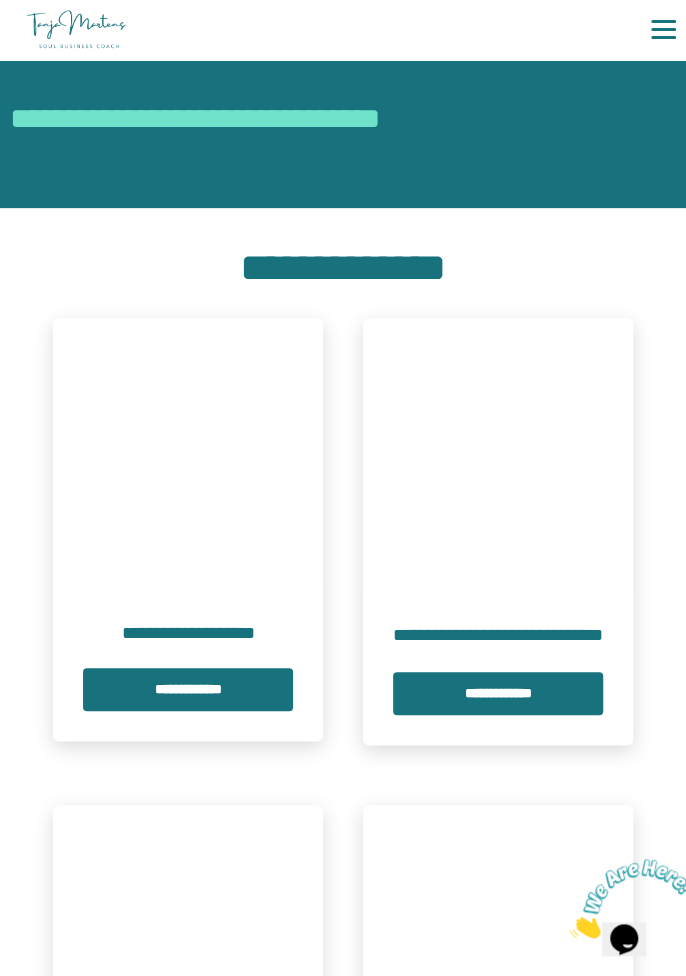 click on "**********" at bounding box center (188, 689) 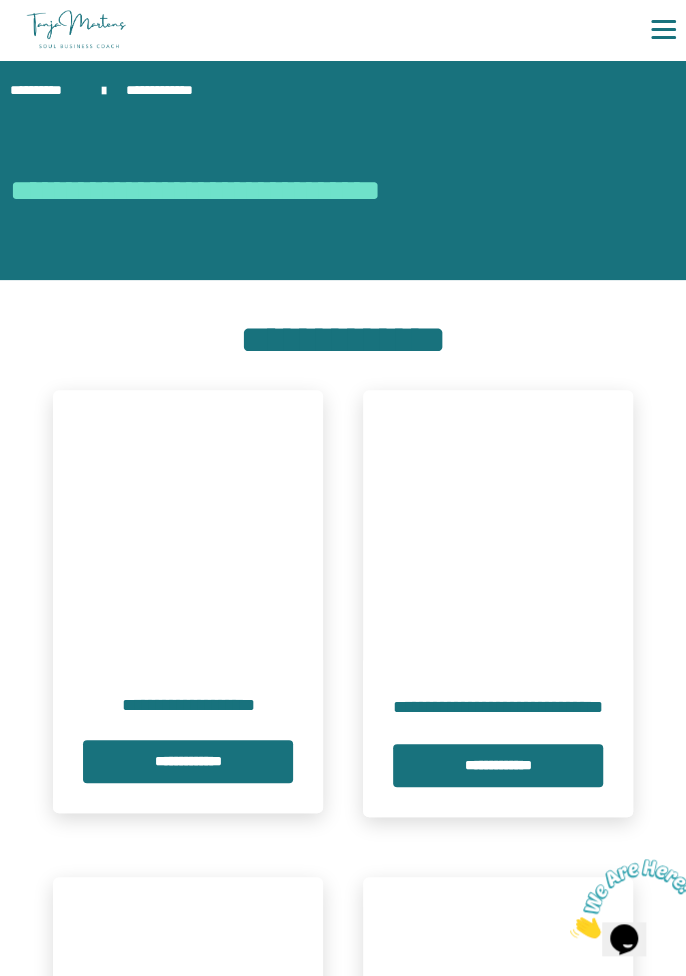 click on "**********" at bounding box center (188, 761) 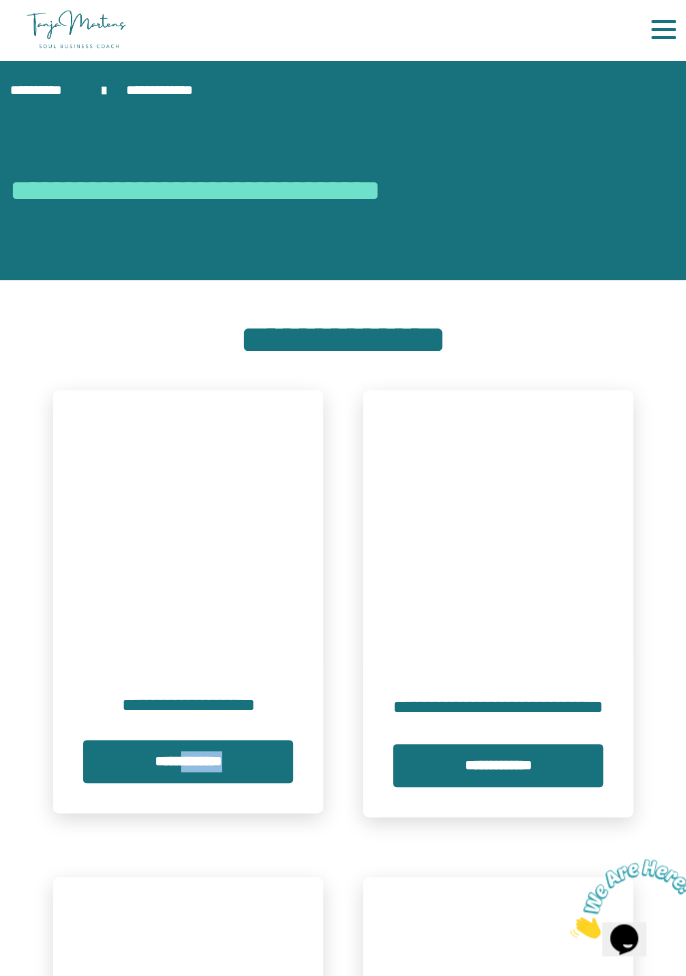 click on "**********" at bounding box center [188, 761] 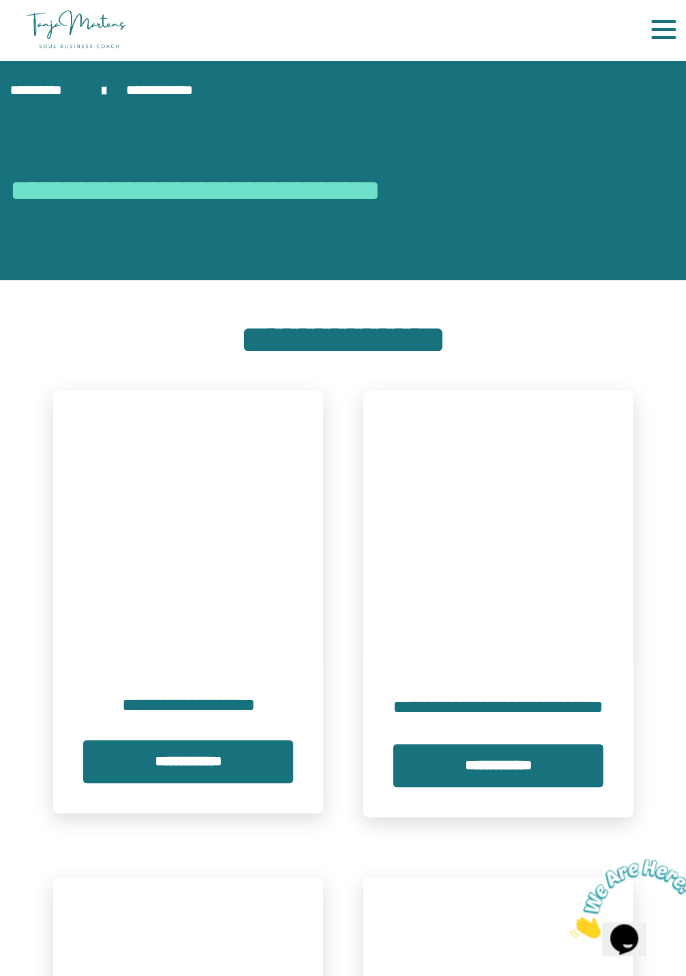 click on "**********" at bounding box center [188, 761] 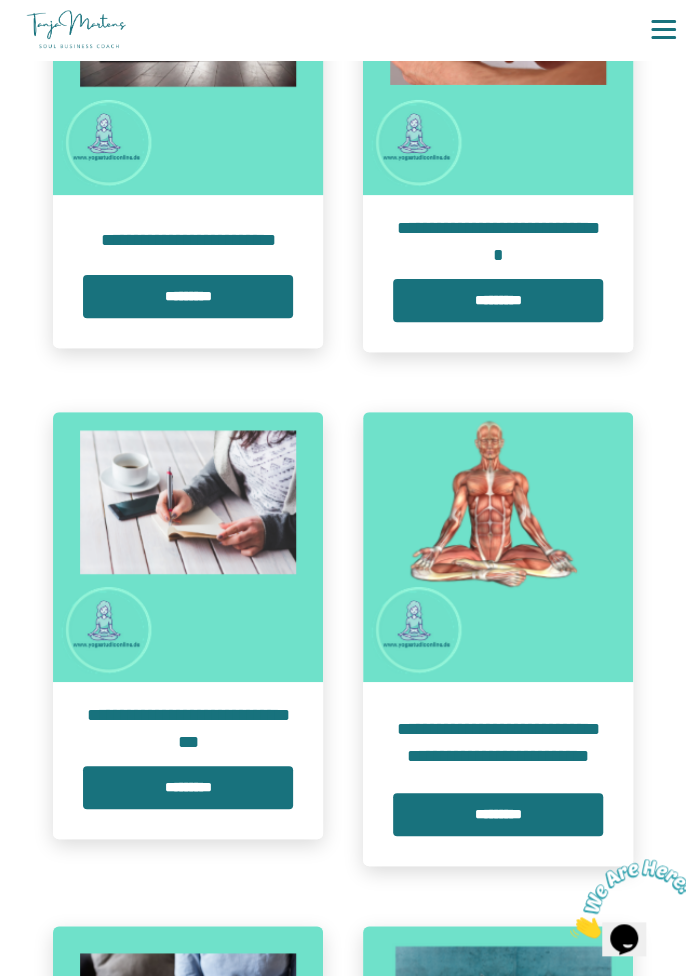 scroll, scrollTop: 2410, scrollLeft: 0, axis: vertical 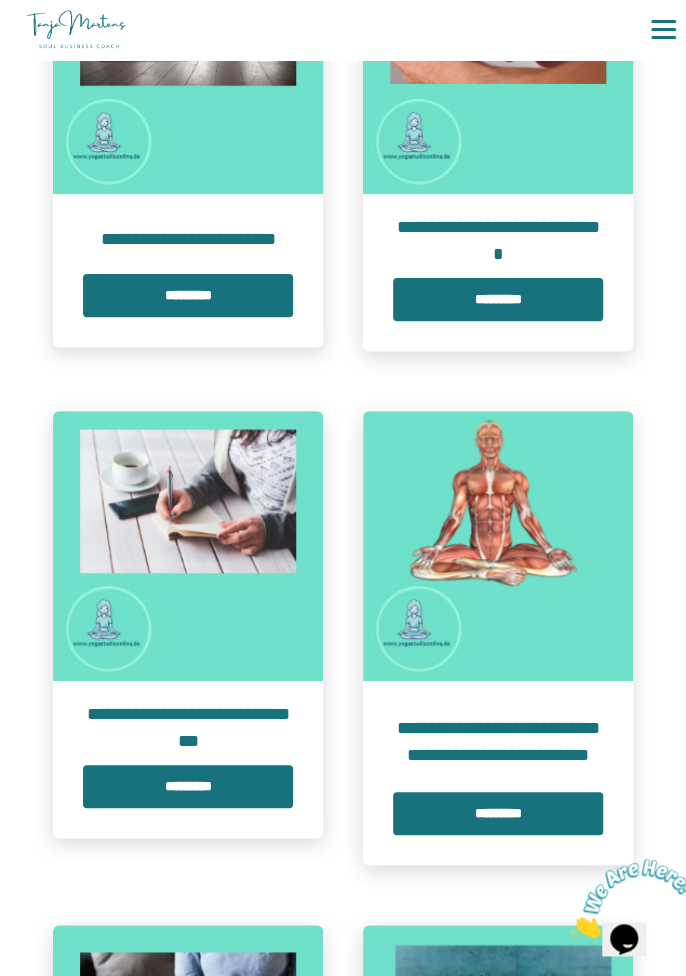 click on "*********" at bounding box center (498, 813) 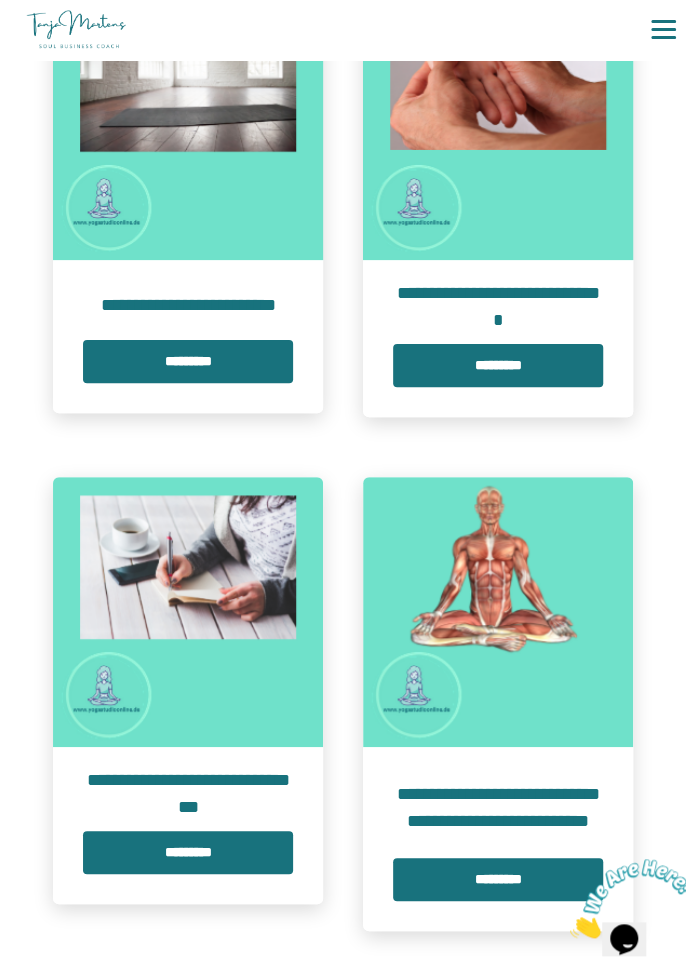 scroll, scrollTop: 2344, scrollLeft: 0, axis: vertical 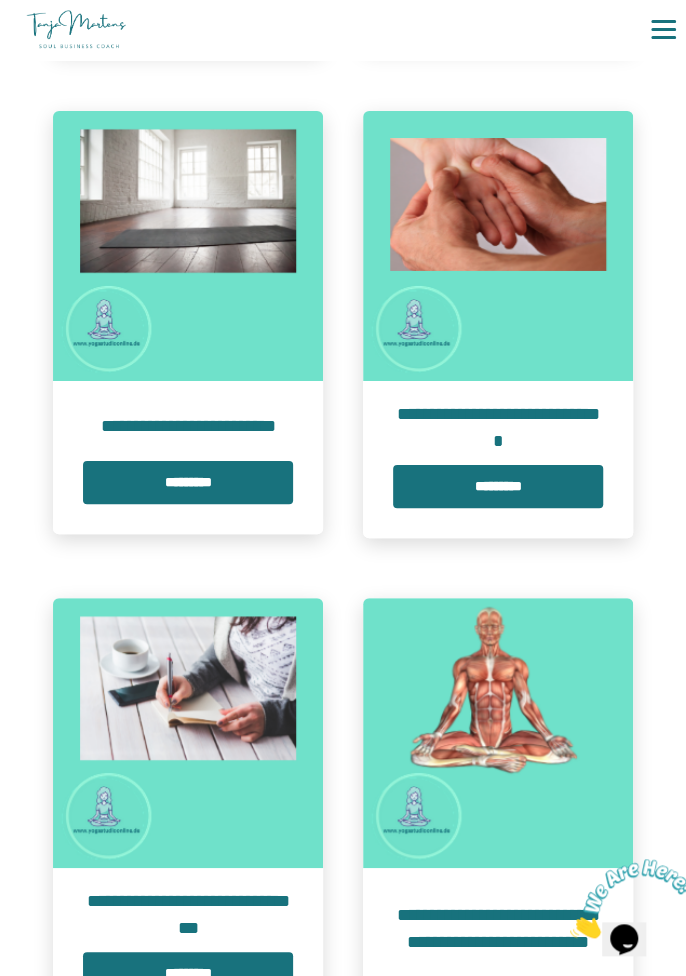 click at bounding box center (498, 733) 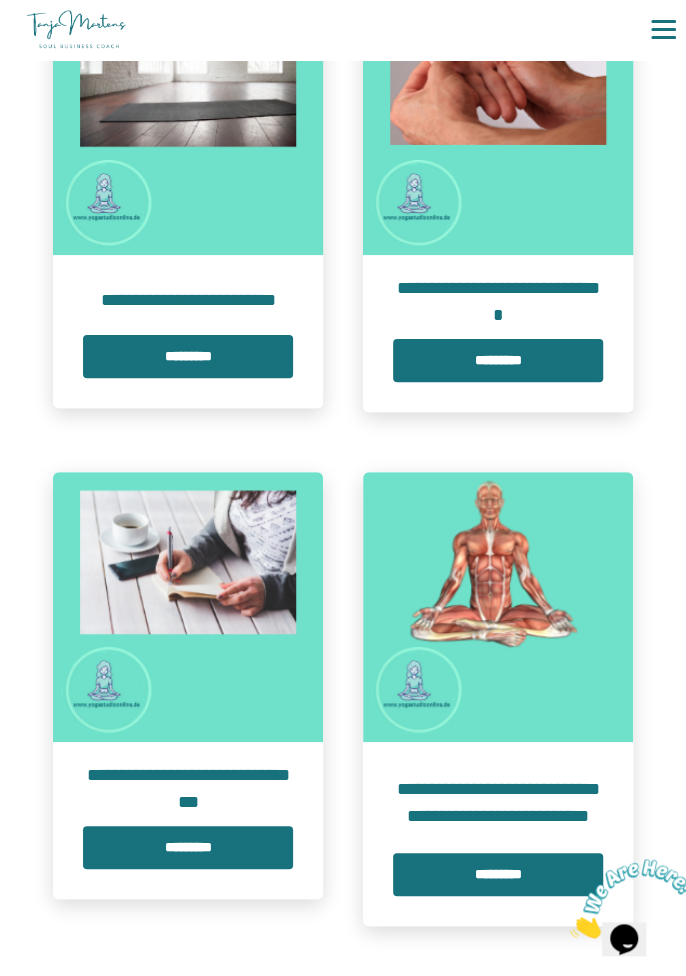 scroll, scrollTop: 2353, scrollLeft: 0, axis: vertical 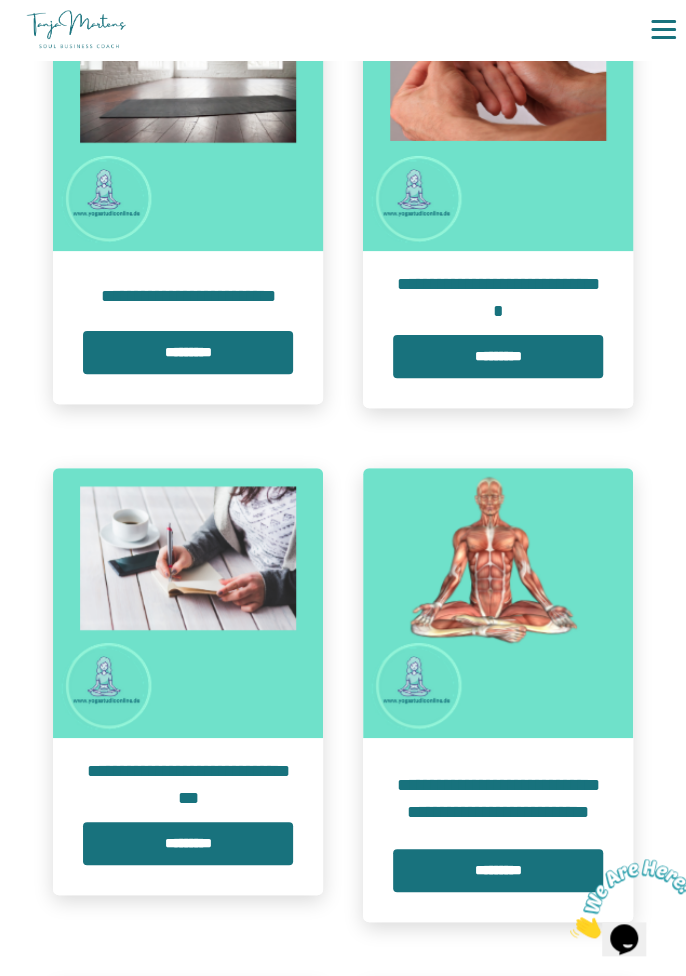 click on "*********" at bounding box center [498, 870] 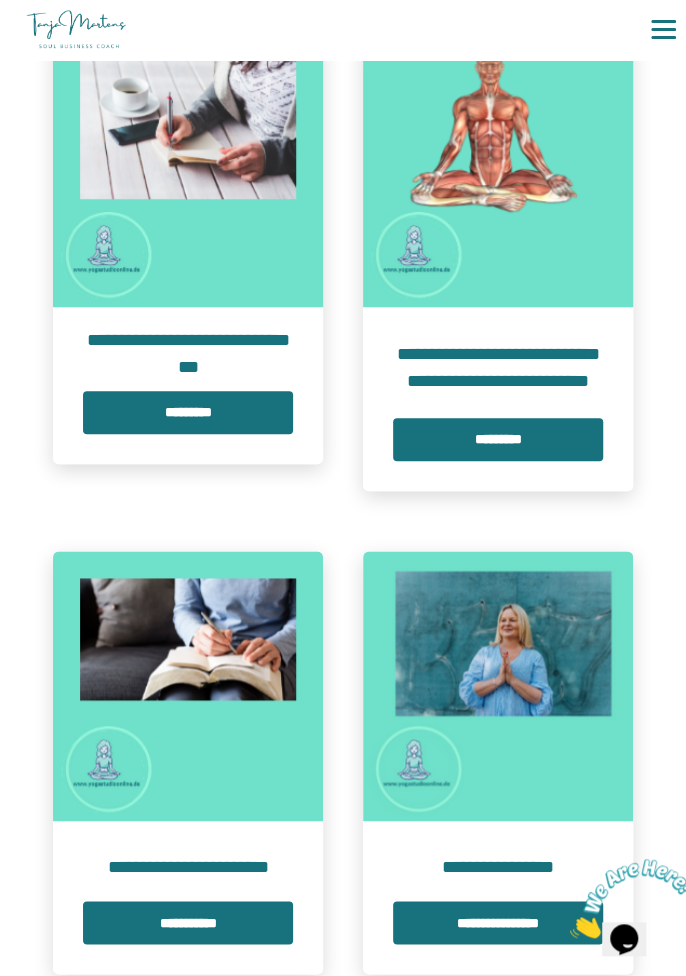 scroll, scrollTop: 2778, scrollLeft: 0, axis: vertical 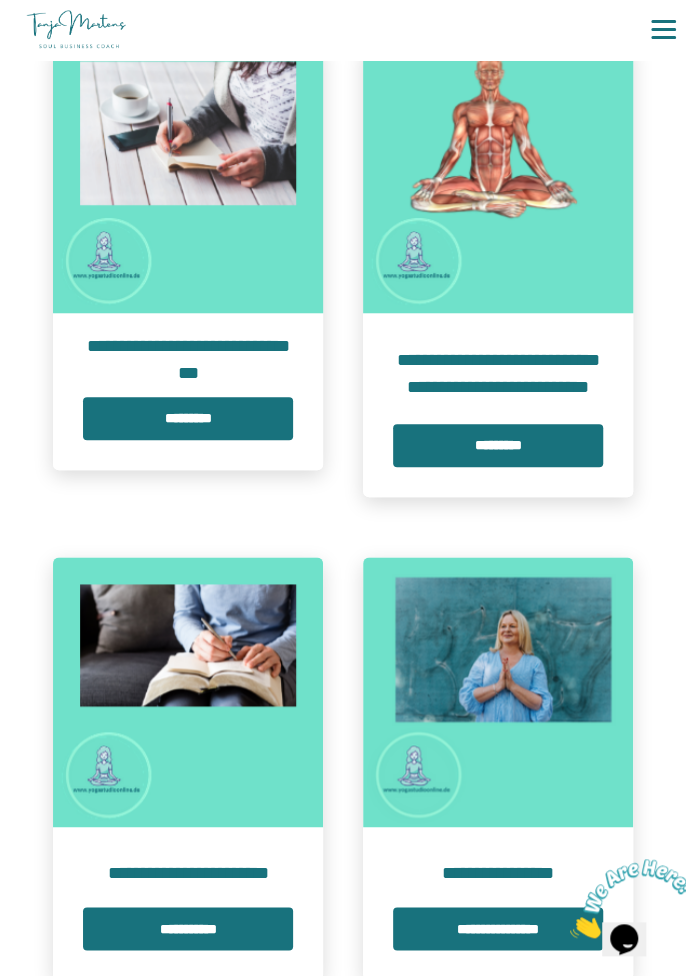 click on "*********" at bounding box center [498, 445] 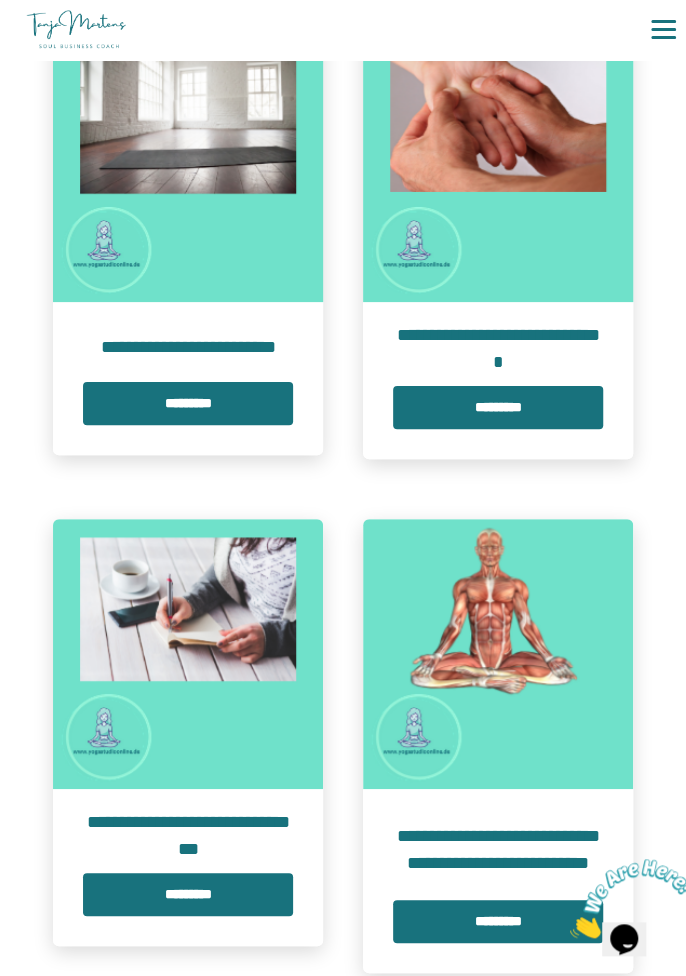 scroll, scrollTop: 2324, scrollLeft: 0, axis: vertical 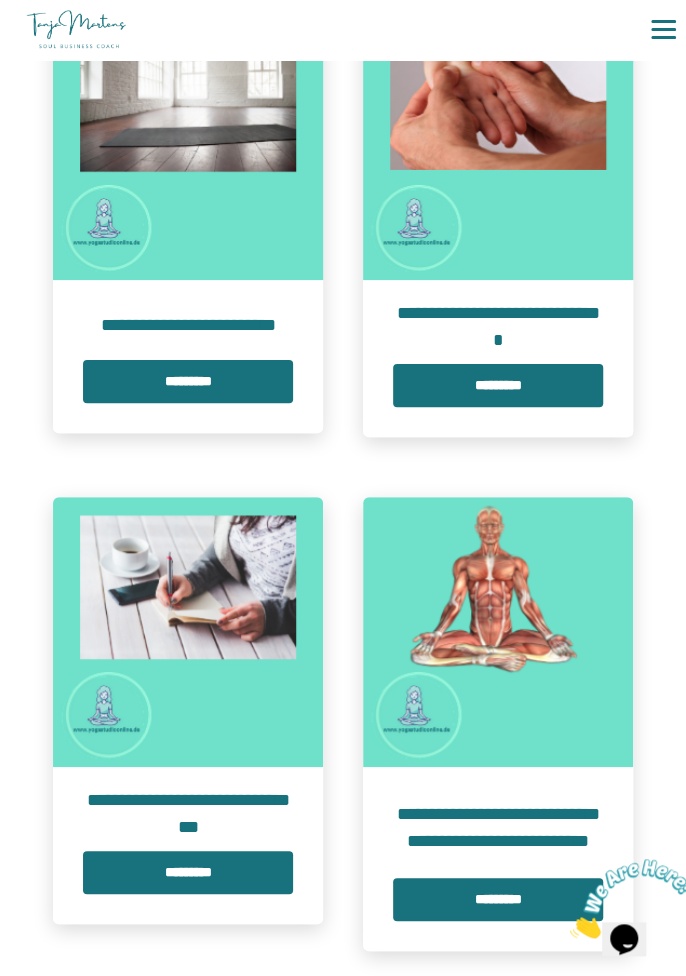 click at bounding box center (498, 632) 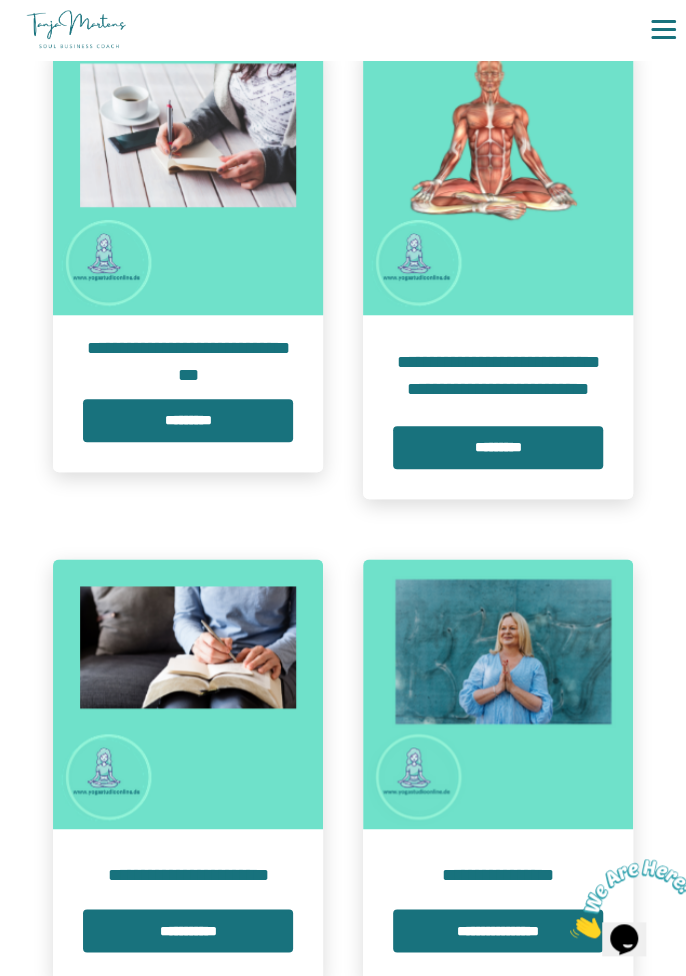 scroll, scrollTop: 2774, scrollLeft: 0, axis: vertical 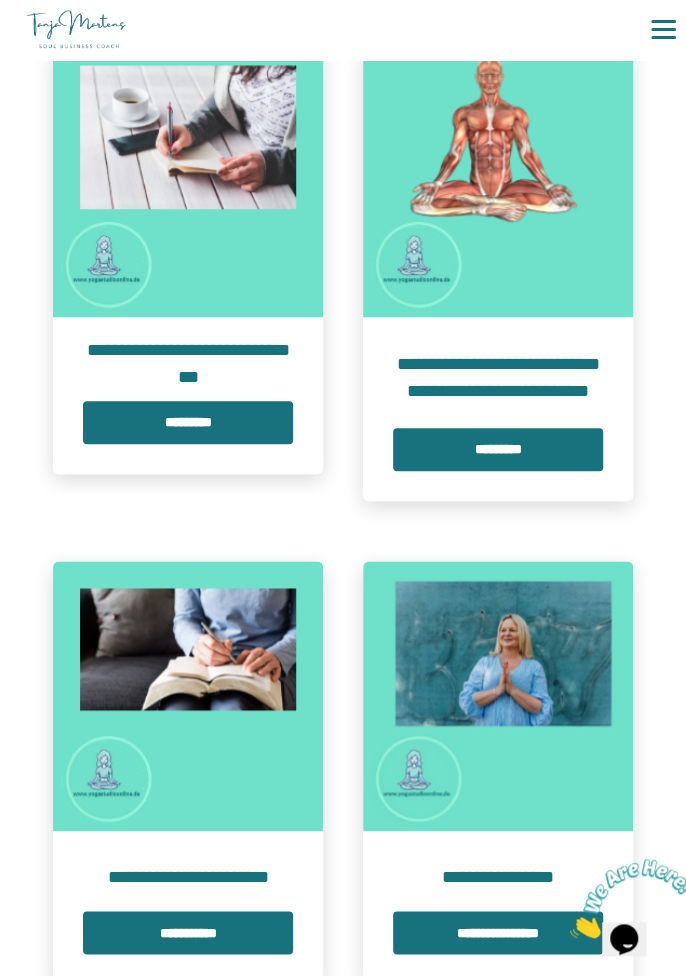 click on "*********" at bounding box center (498, 449) 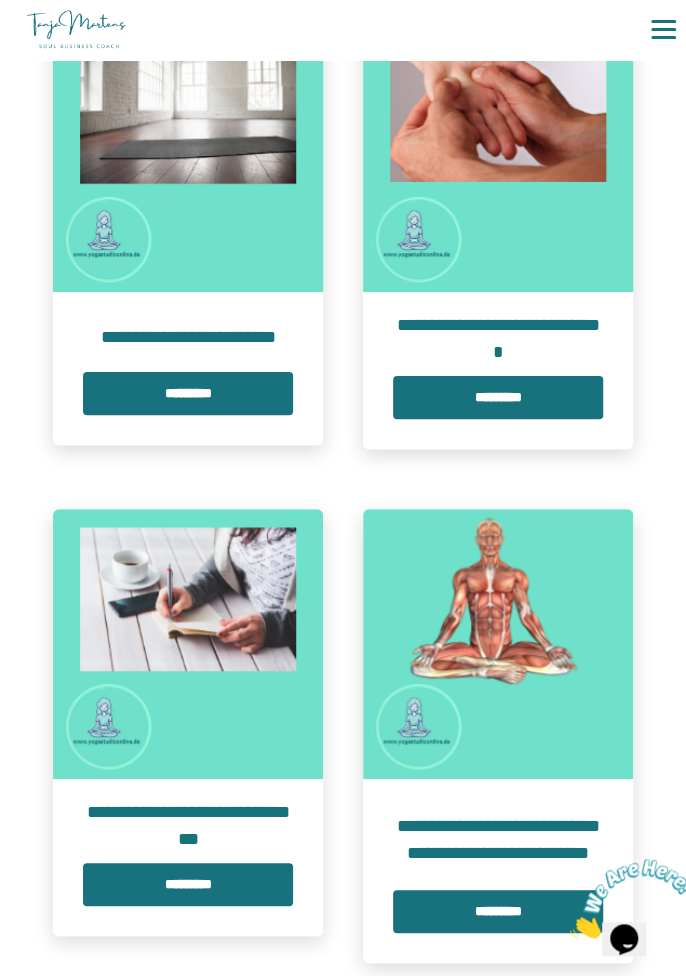 scroll, scrollTop: 2336, scrollLeft: 0, axis: vertical 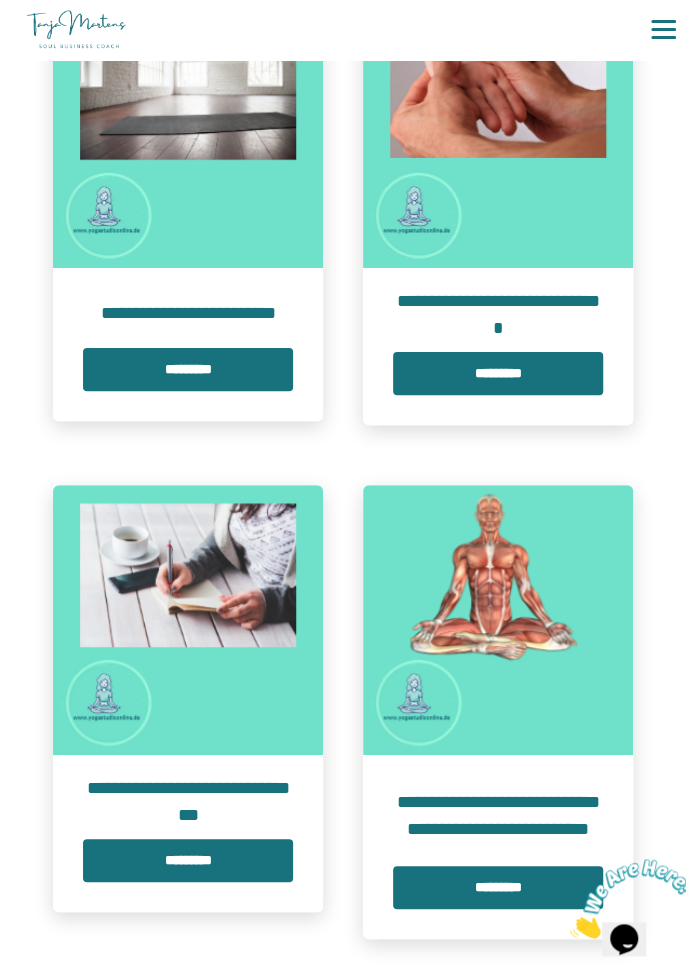 click at bounding box center (498, 620) 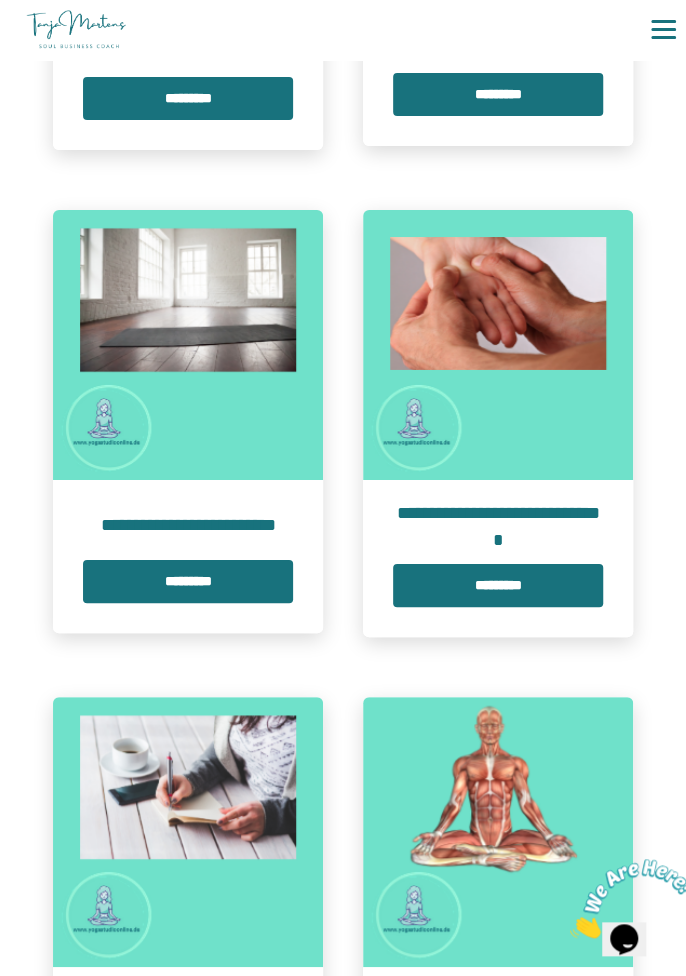 scroll, scrollTop: 2313, scrollLeft: 0, axis: vertical 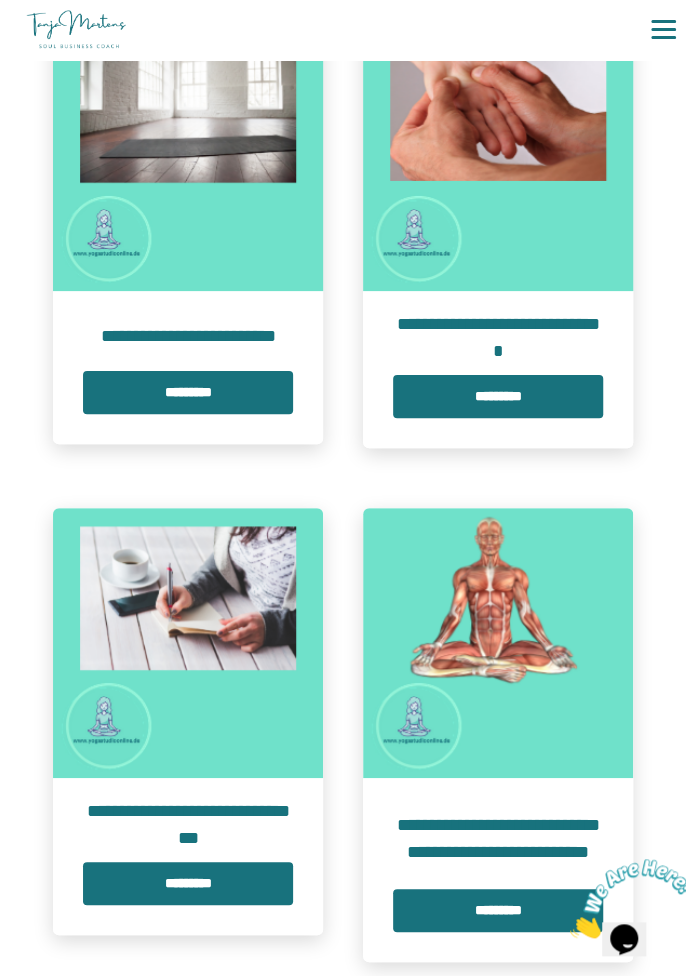 click at bounding box center [498, 643] 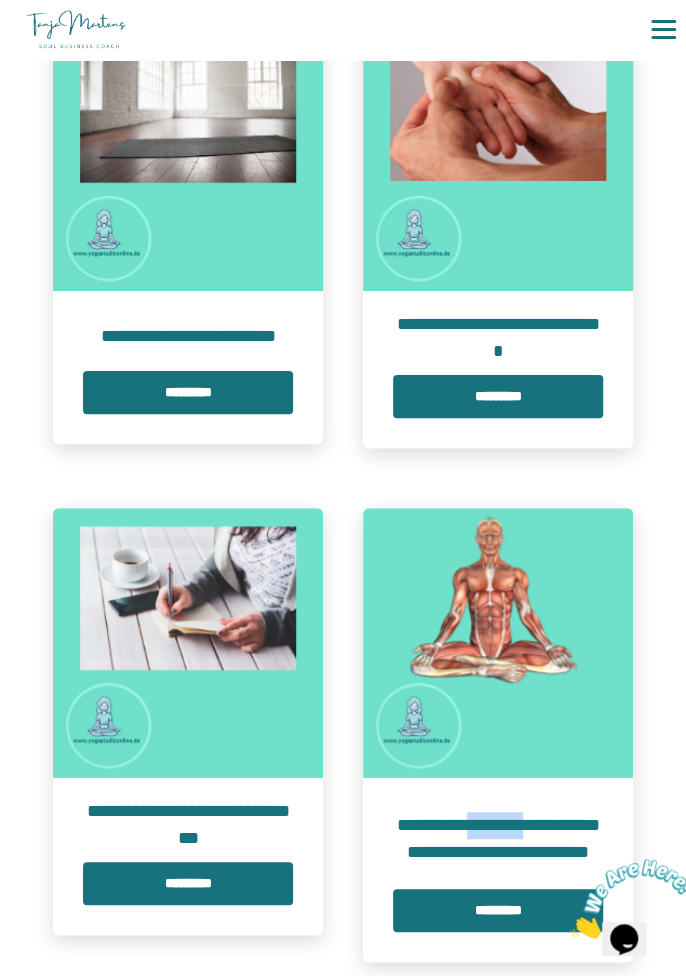 click on "*********" at bounding box center (498, 910) 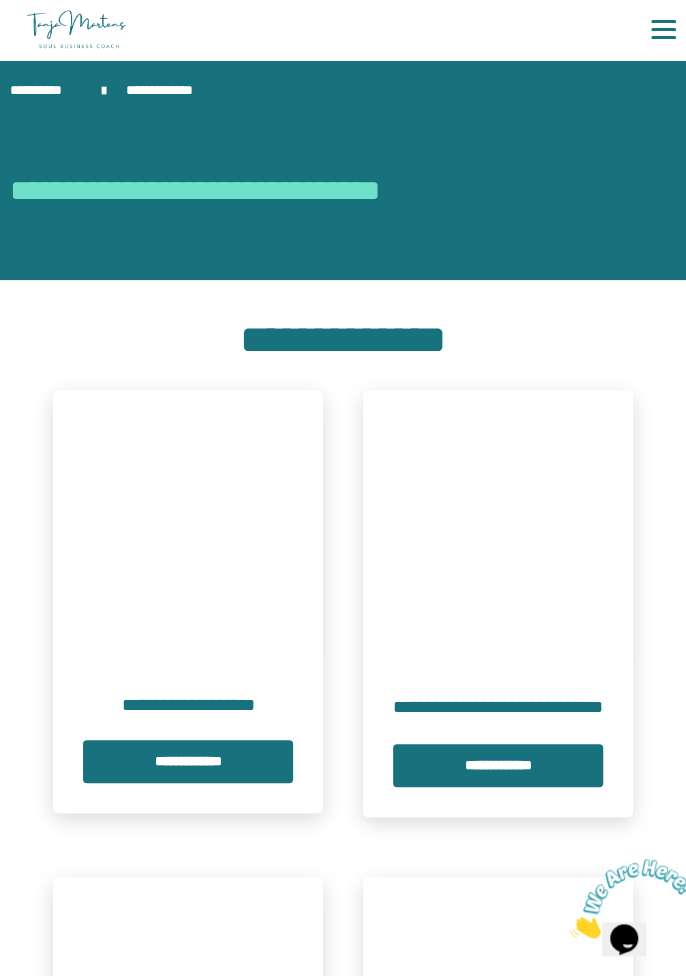 click at bounding box center (498, 1012) 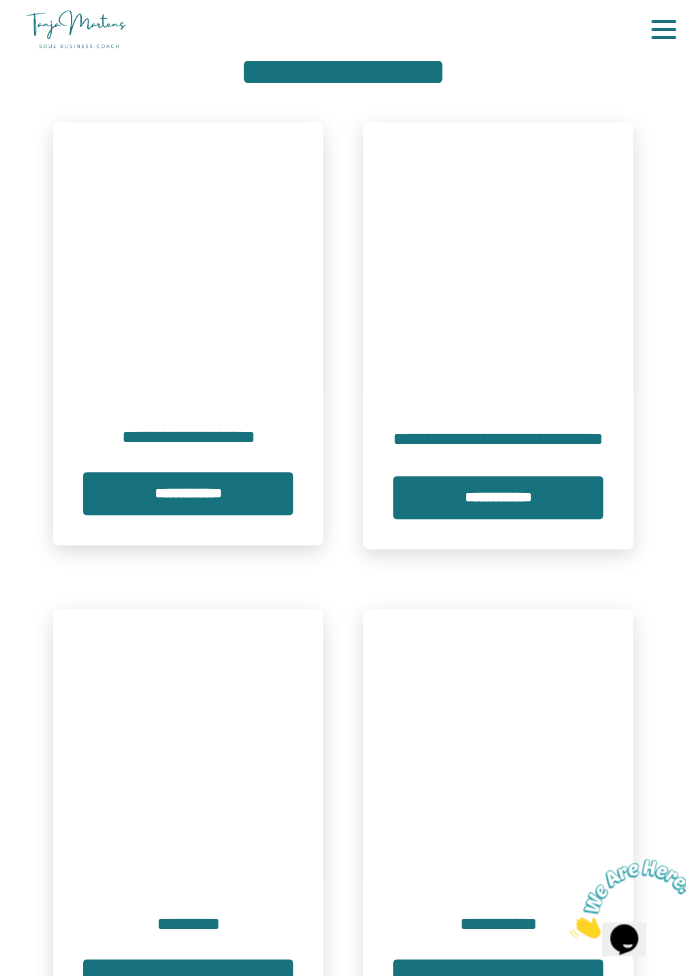 scroll, scrollTop: 0, scrollLeft: 0, axis: both 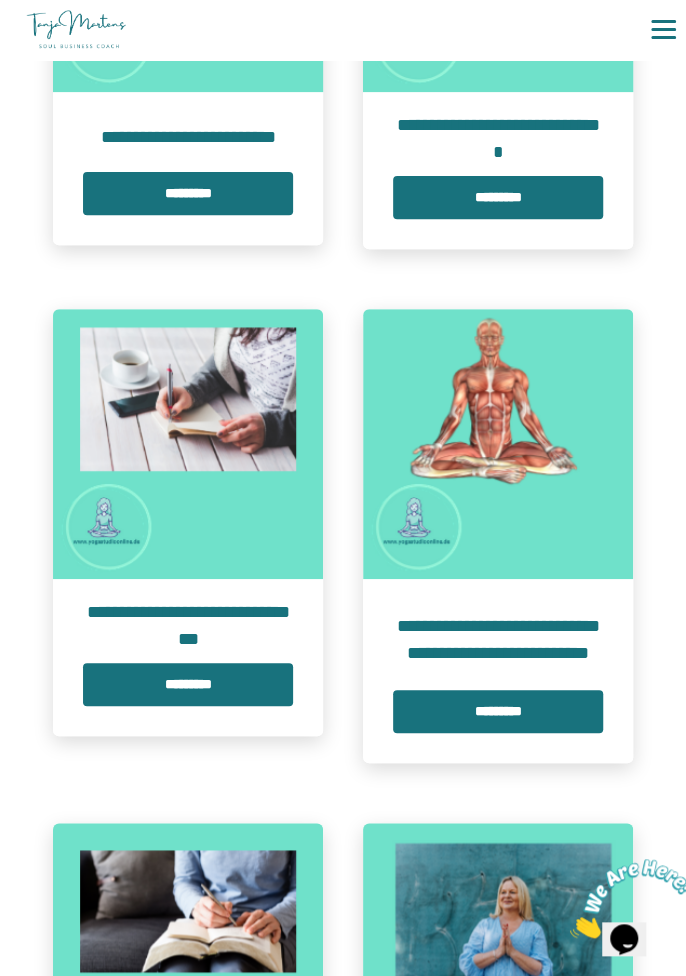 click on "*********" at bounding box center (498, 711) 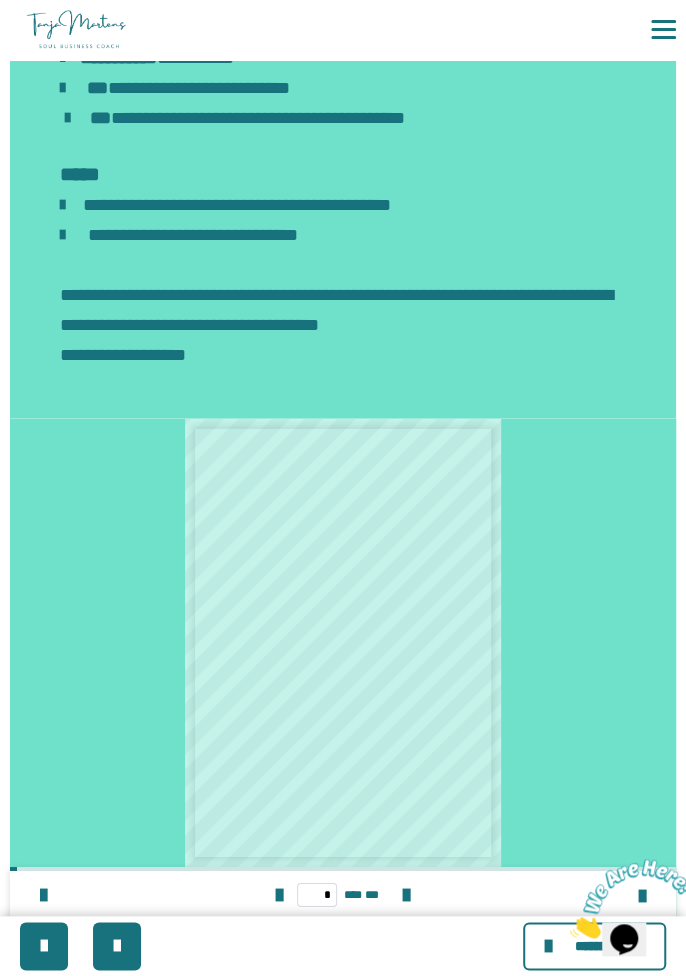 scroll, scrollTop: 1627, scrollLeft: 0, axis: vertical 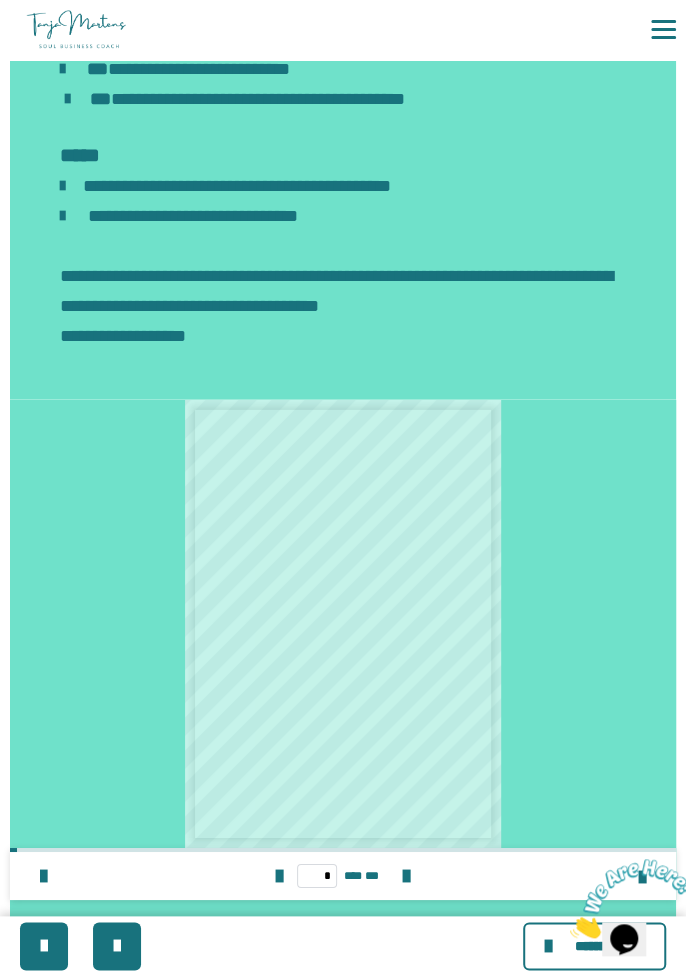 click at bounding box center (43, 876) 